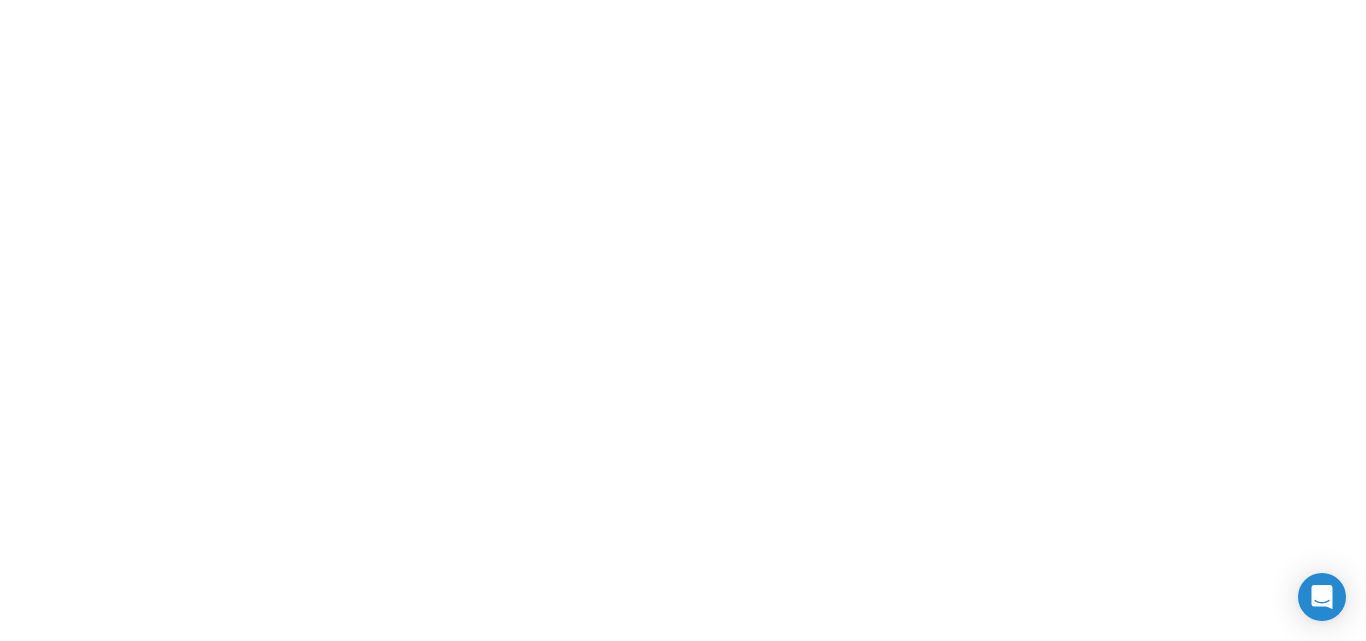 scroll, scrollTop: 0, scrollLeft: 0, axis: both 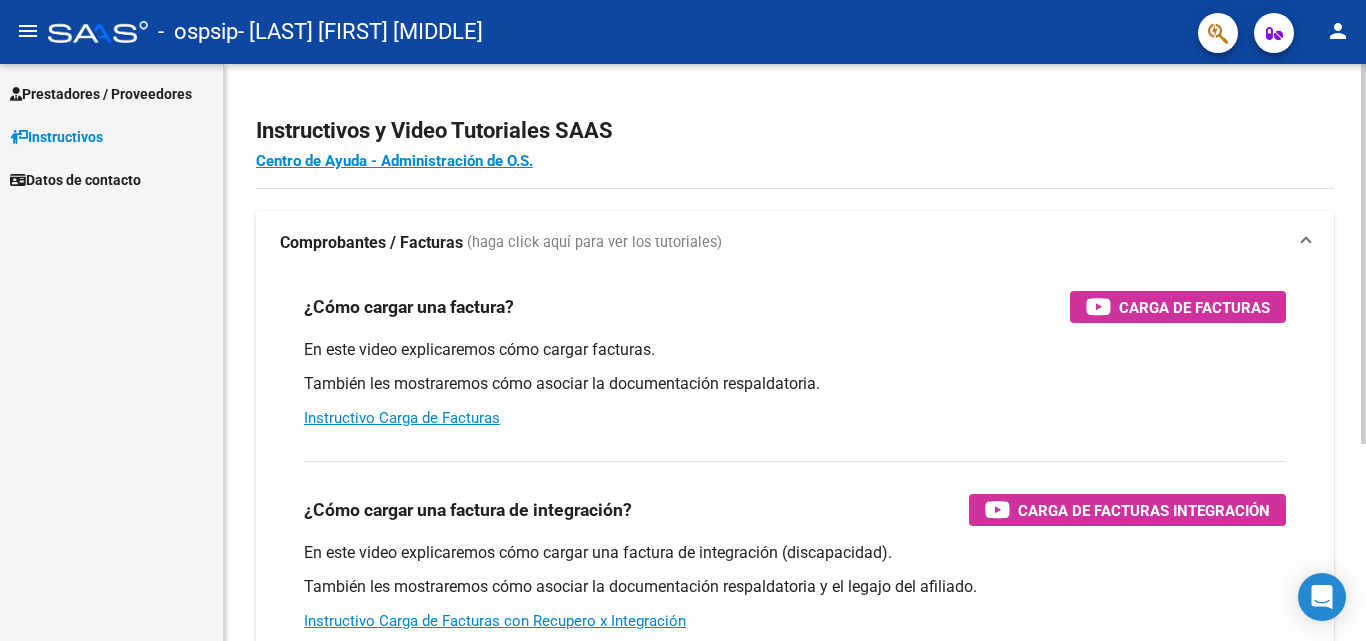 click on "Instructivos y Video Tutoriales SAAS Centro de Ayuda - Administración de O.S. Comprobantes / Facturas     (haga click aquí para ver los tutoriales) ¿Cómo cargar una factura?    Carga de Facturas En este video explicaremos cómo cargar facturas. También les mostraremos cómo asociar la documentación respaldatoria. Instructivo Carga de Facturas ¿Cómo cargar una factura de integración?    Carga de Facturas Integración En este video explicaremos cómo cargar una factura de integración (discapacidad). También les mostraremos cómo asociar la documentación respaldatoria y el legajo del afiliado. Instructivo Carga de Facturas con Recupero x Integración ¿Cómo editar una factura de integración?    Edición de Facturas de integración En este video explicaremos cómo editar una factura que ya habíamos cargado. Les mostraremos cómo asociar la documentación respaldatoria y la trazabilidad." 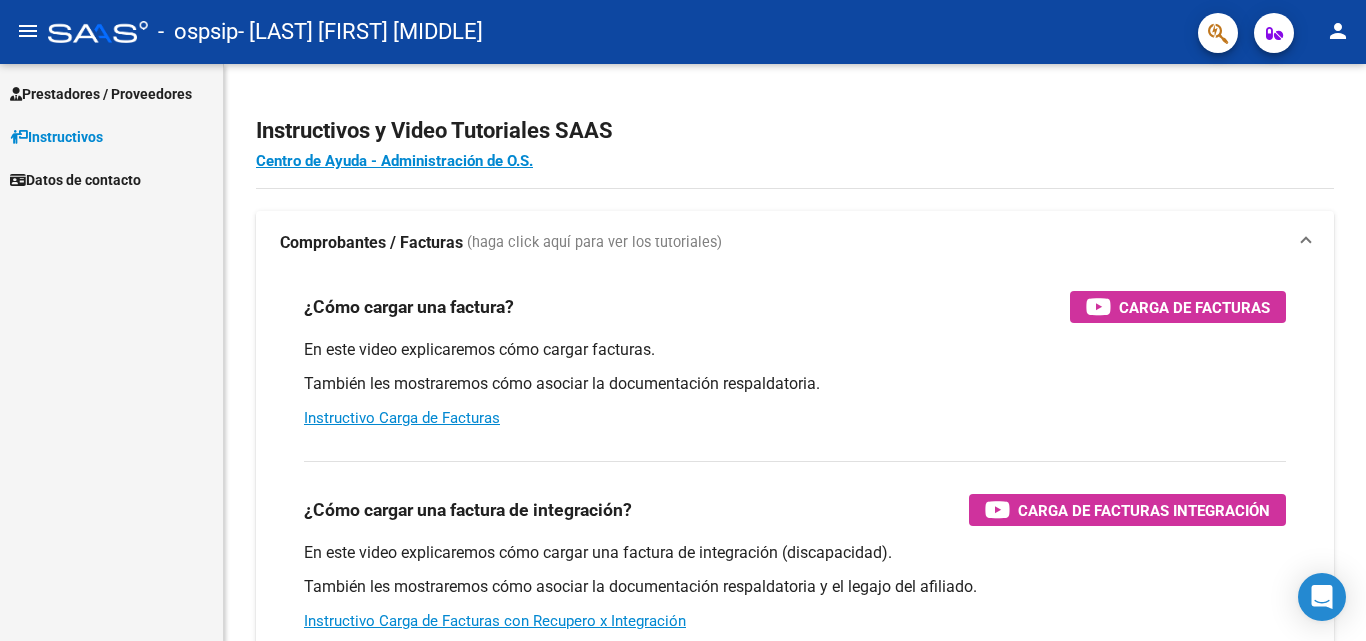 click on "Prestadores / Proveedores" at bounding box center [101, 94] 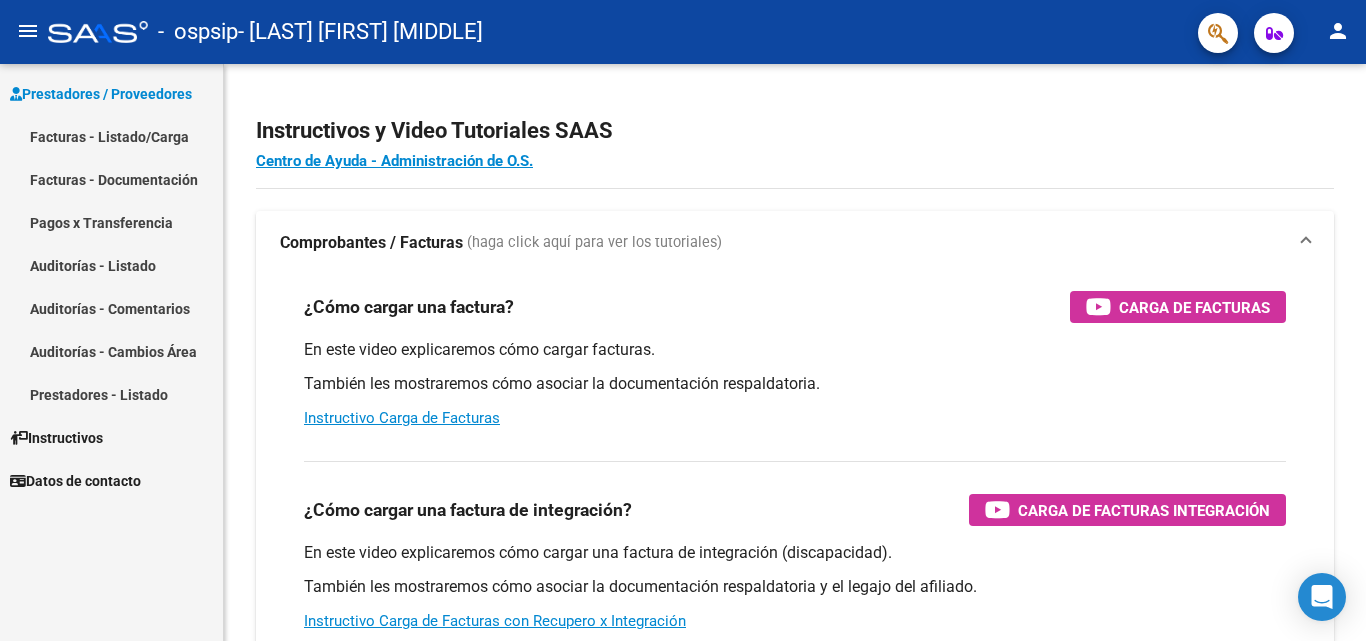 click on "Facturas - Listado/Carga" at bounding box center [111, 136] 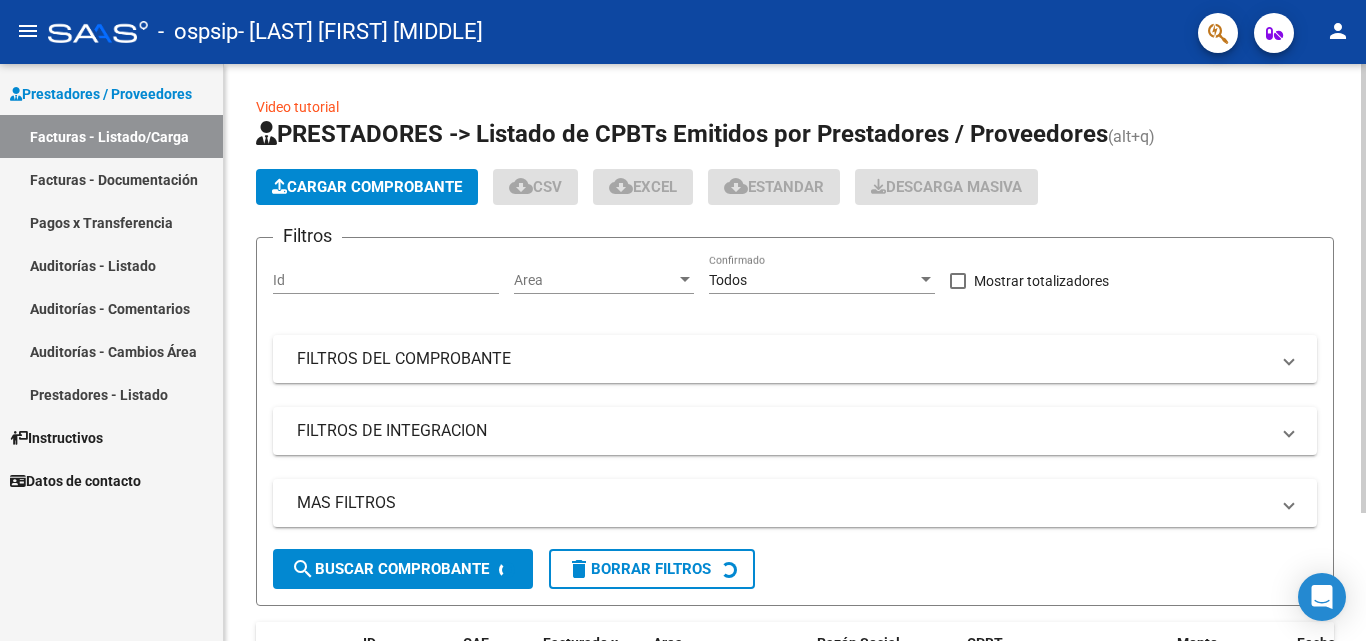 click on "Cargar Comprobante" 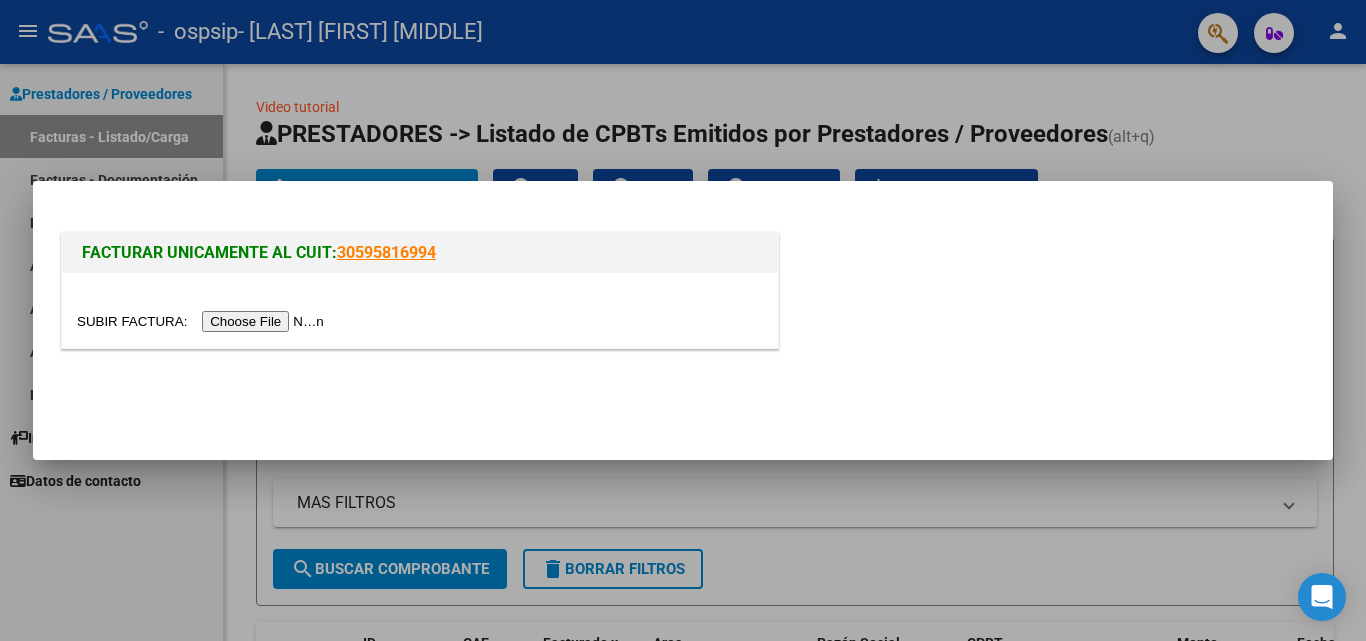click at bounding box center [203, 321] 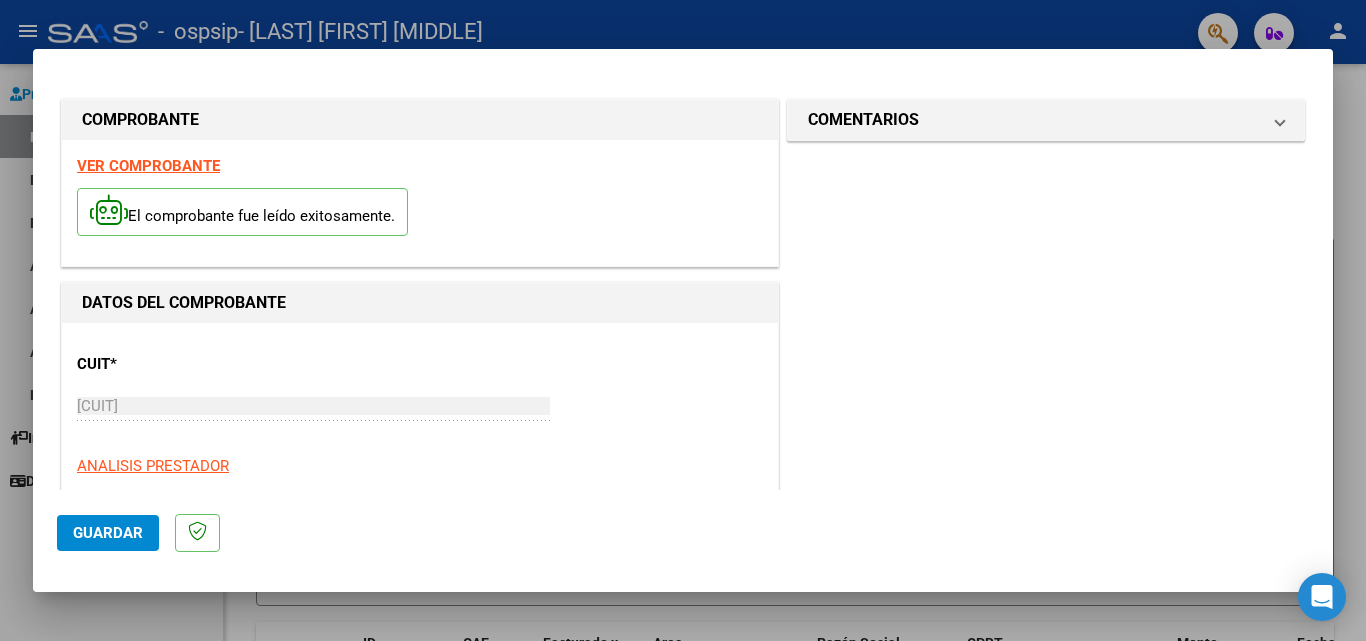 click on "Guardar" 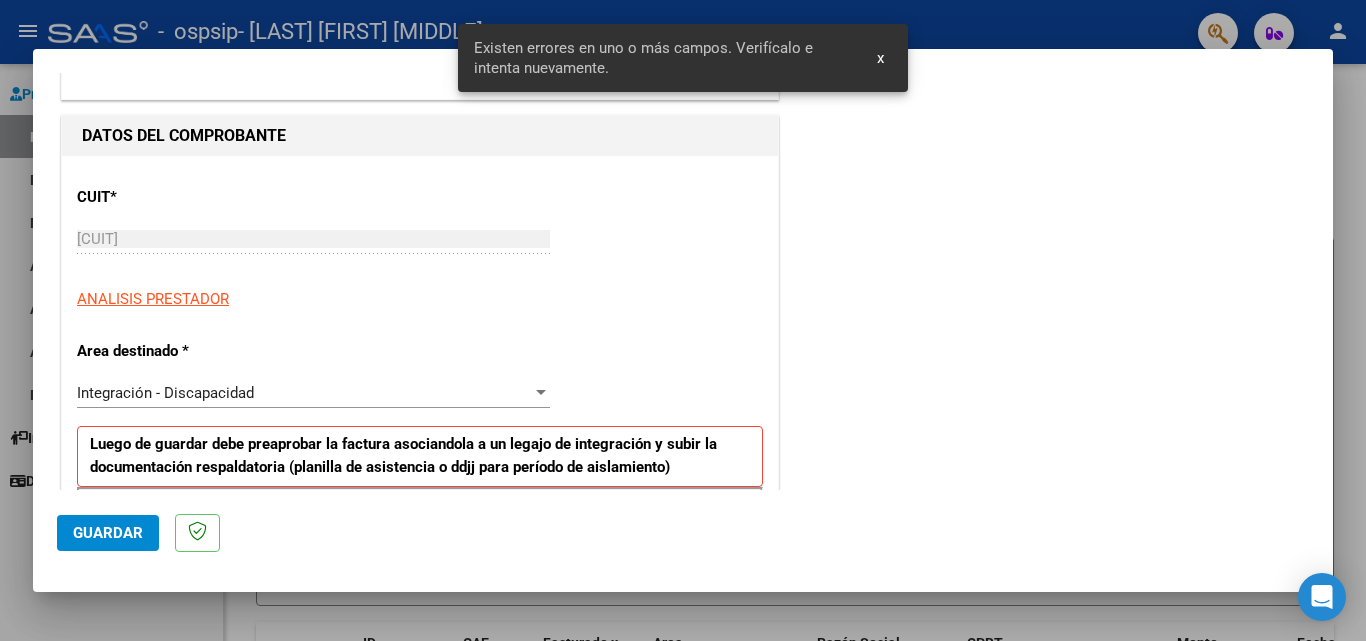 scroll, scrollTop: 451, scrollLeft: 0, axis: vertical 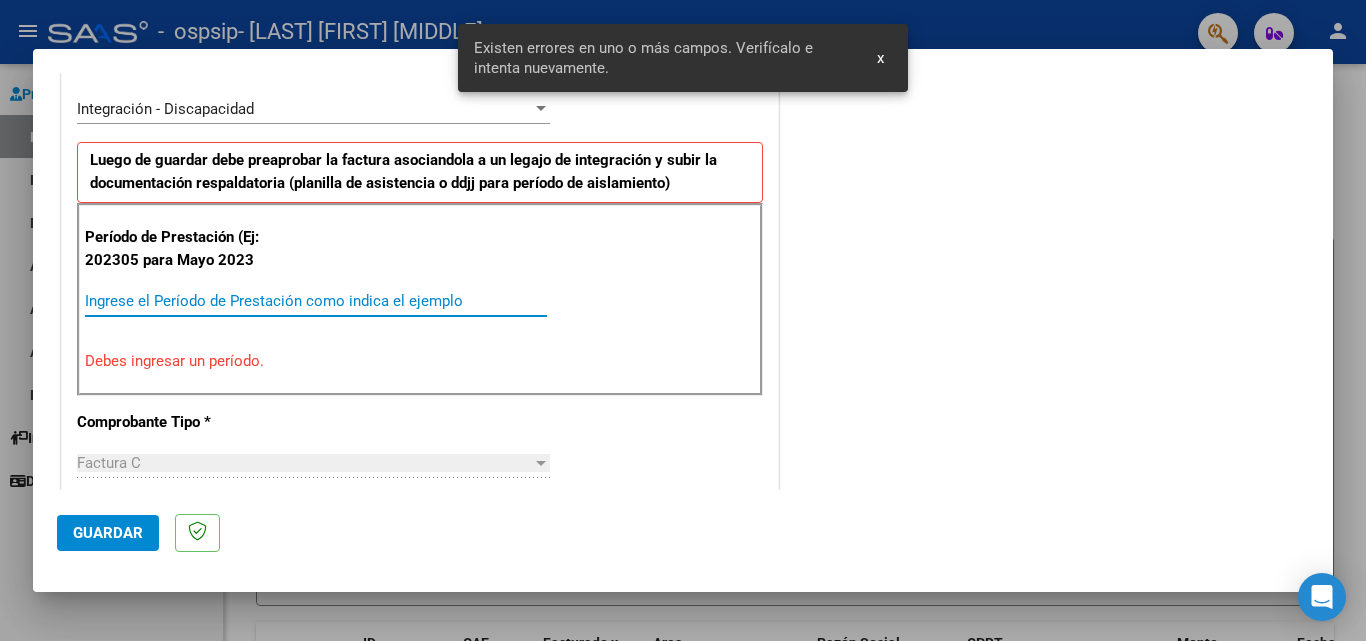 click on "Ingrese el Período de Prestación como indica el ejemplo" at bounding box center (316, 301) 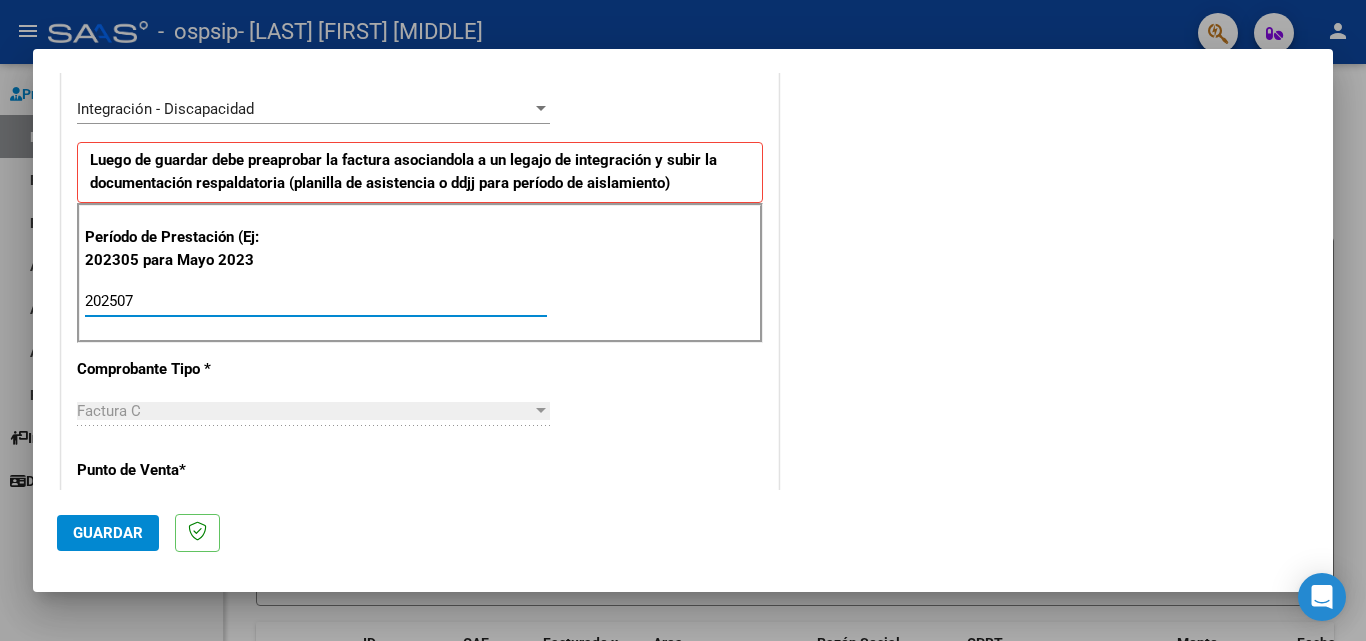type on "202507" 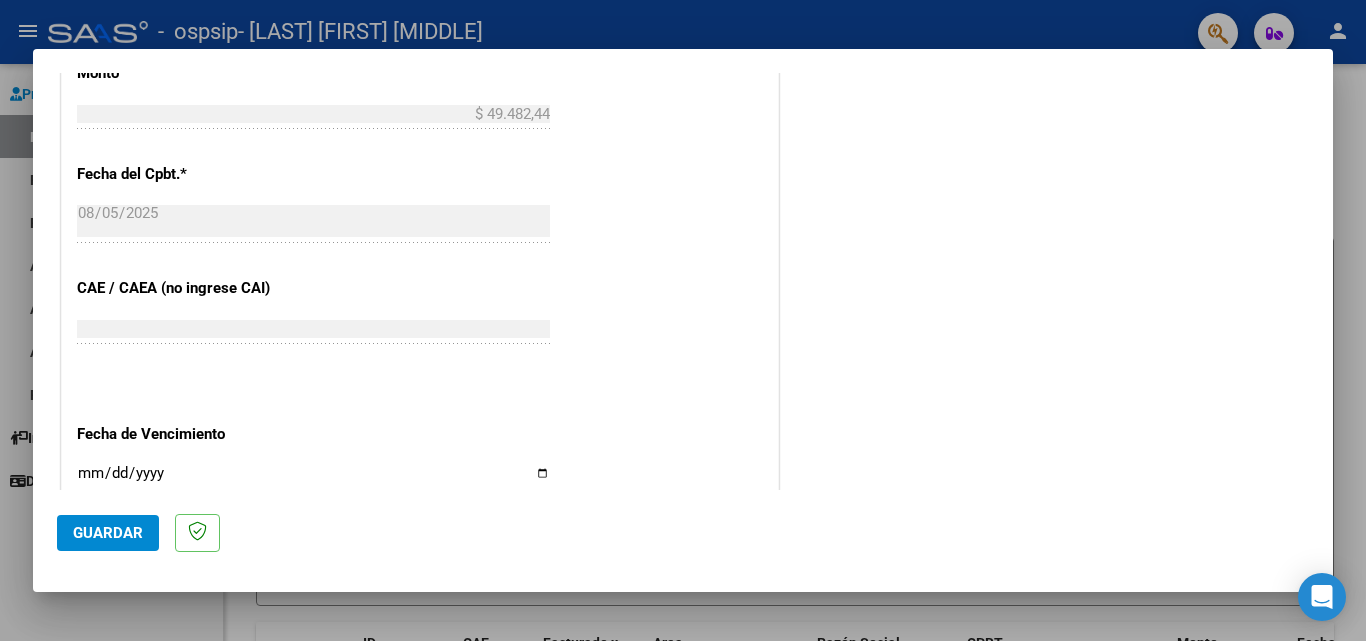 scroll, scrollTop: 1251, scrollLeft: 0, axis: vertical 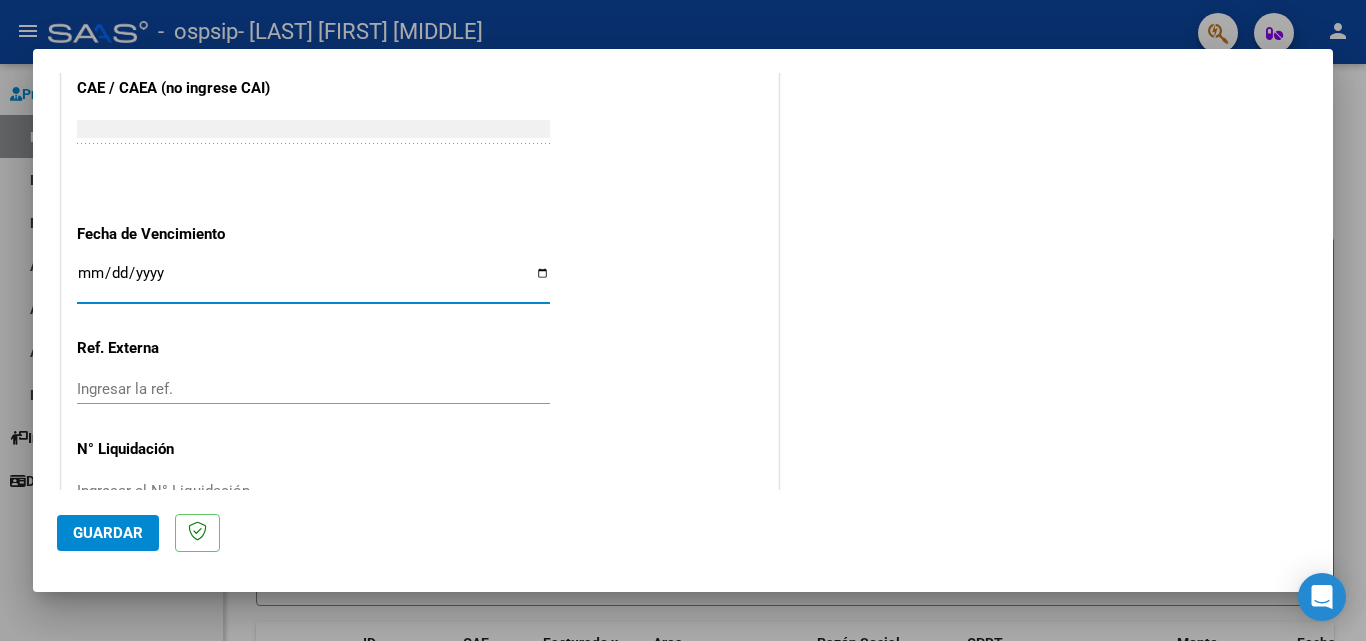 click on "Ingresar la fecha" at bounding box center (313, 281) 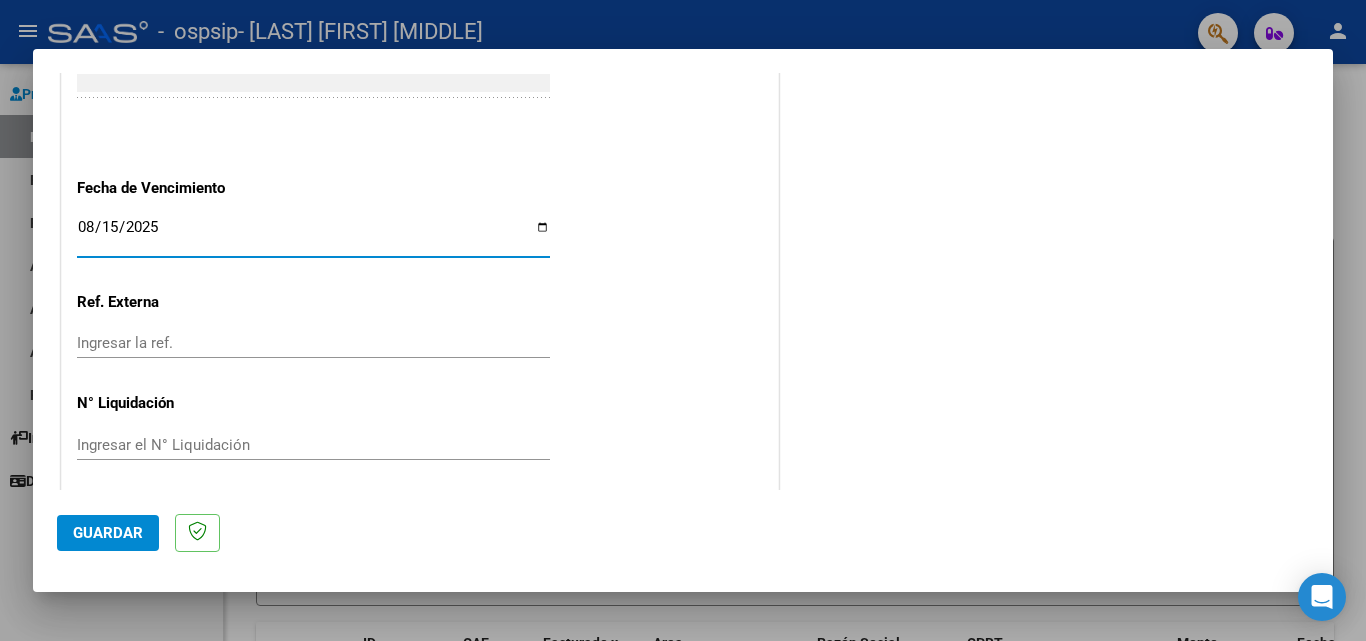 scroll, scrollTop: 1305, scrollLeft: 0, axis: vertical 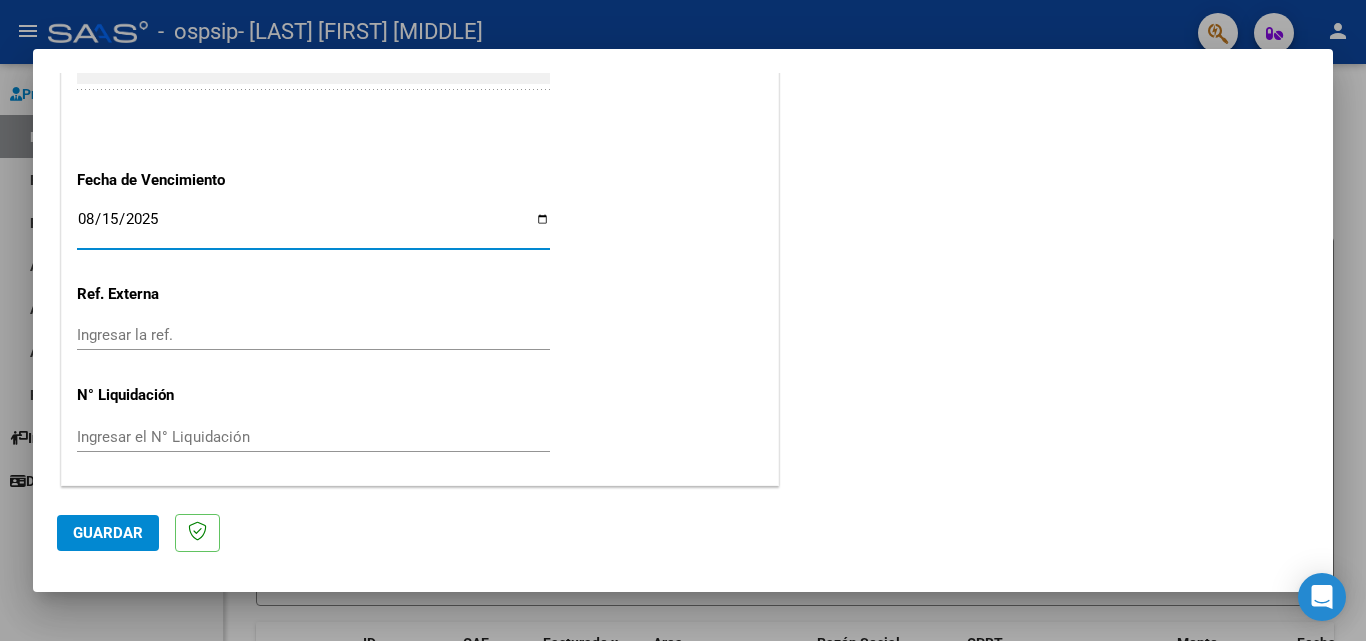 click on "Guardar" 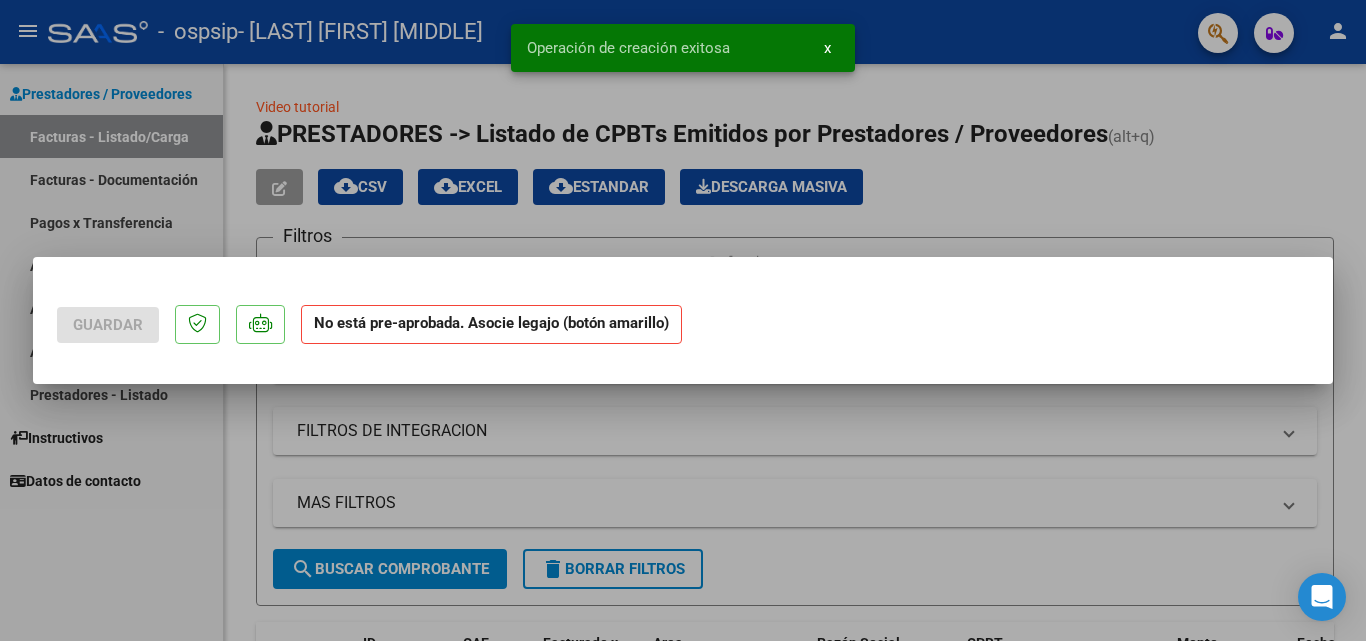scroll, scrollTop: 0, scrollLeft: 0, axis: both 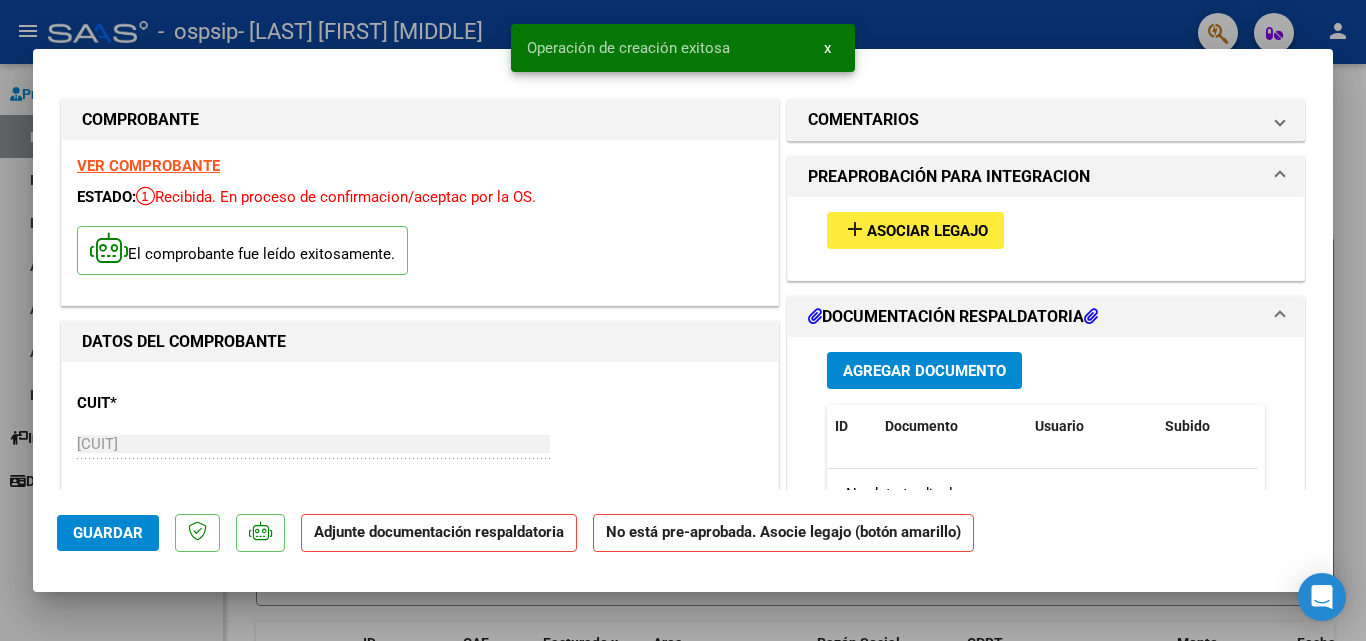 click on "Asociar Legajo" at bounding box center (927, 231) 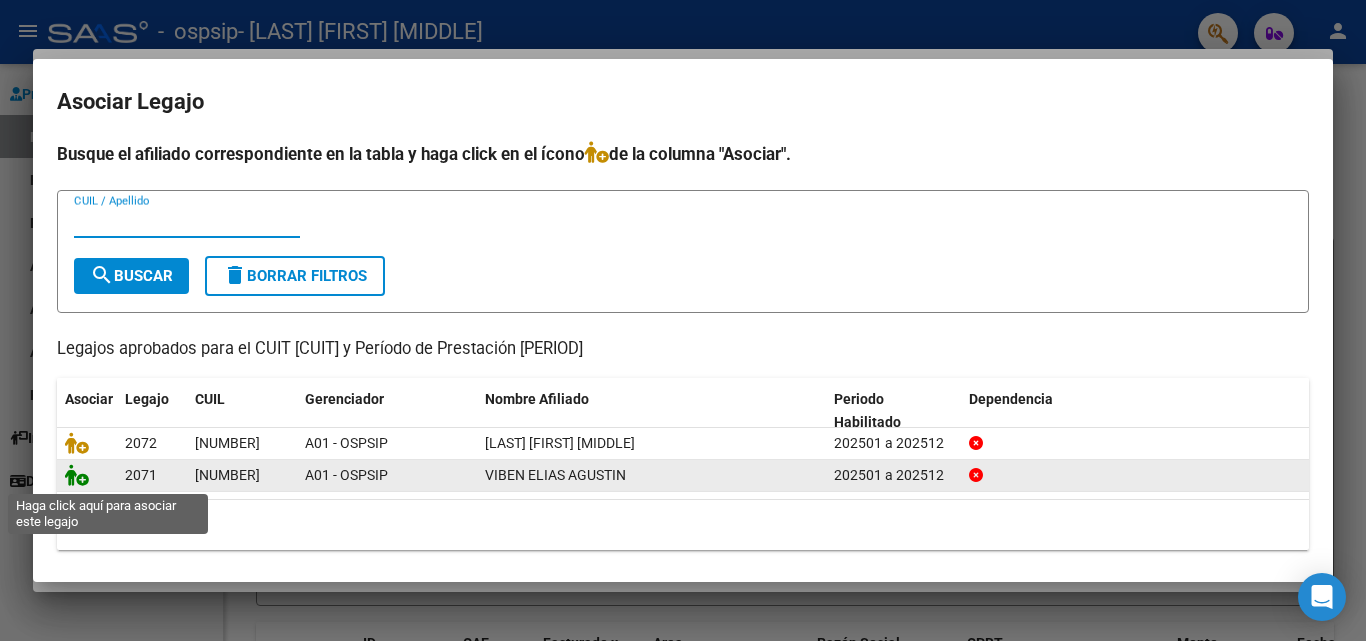 click 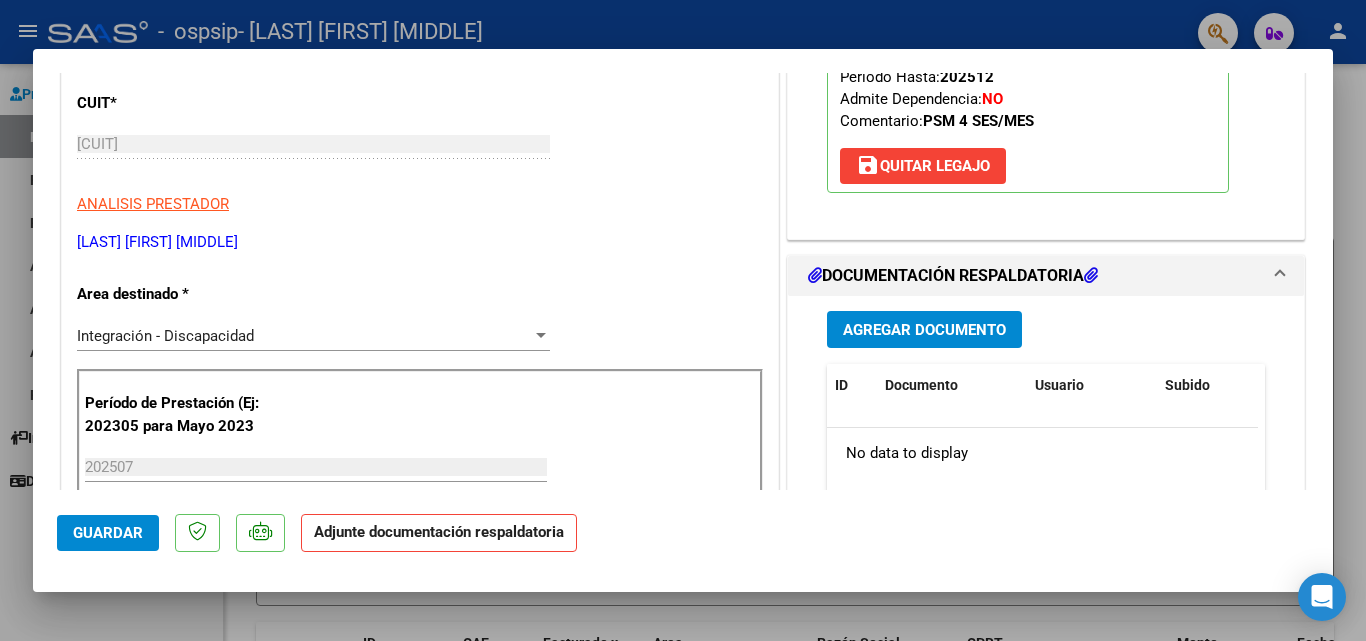 scroll, scrollTop: 400, scrollLeft: 0, axis: vertical 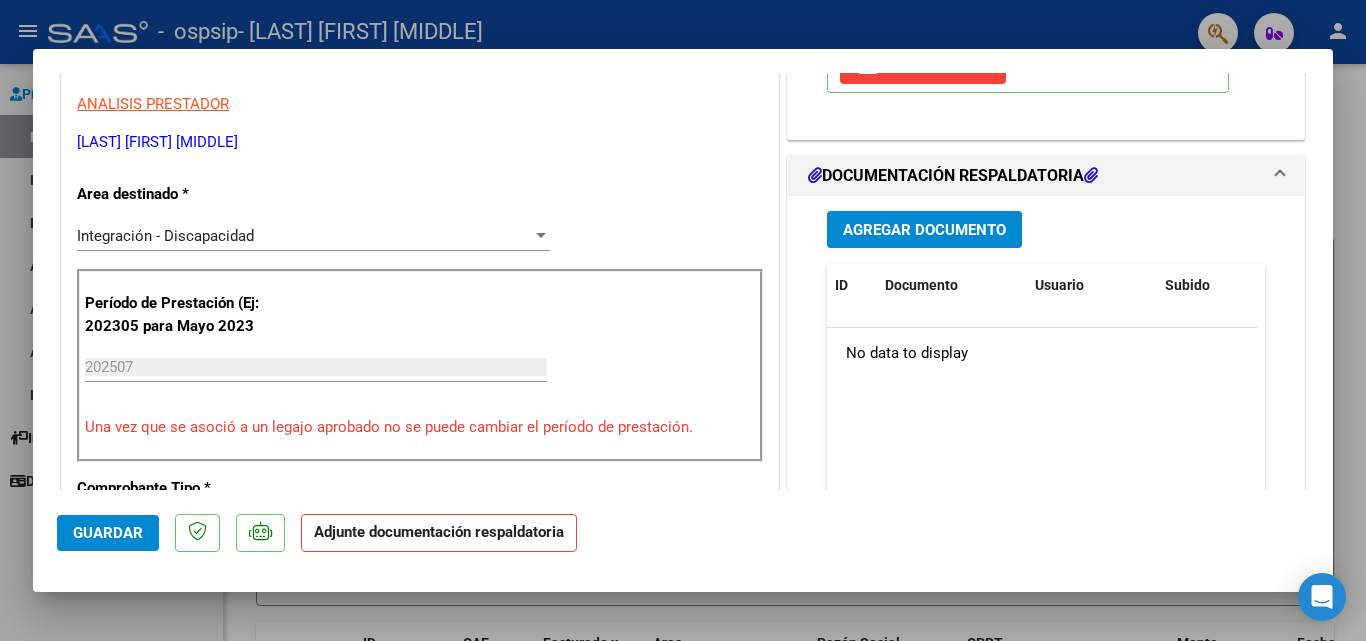 click on "Agregar Documento" at bounding box center (924, 230) 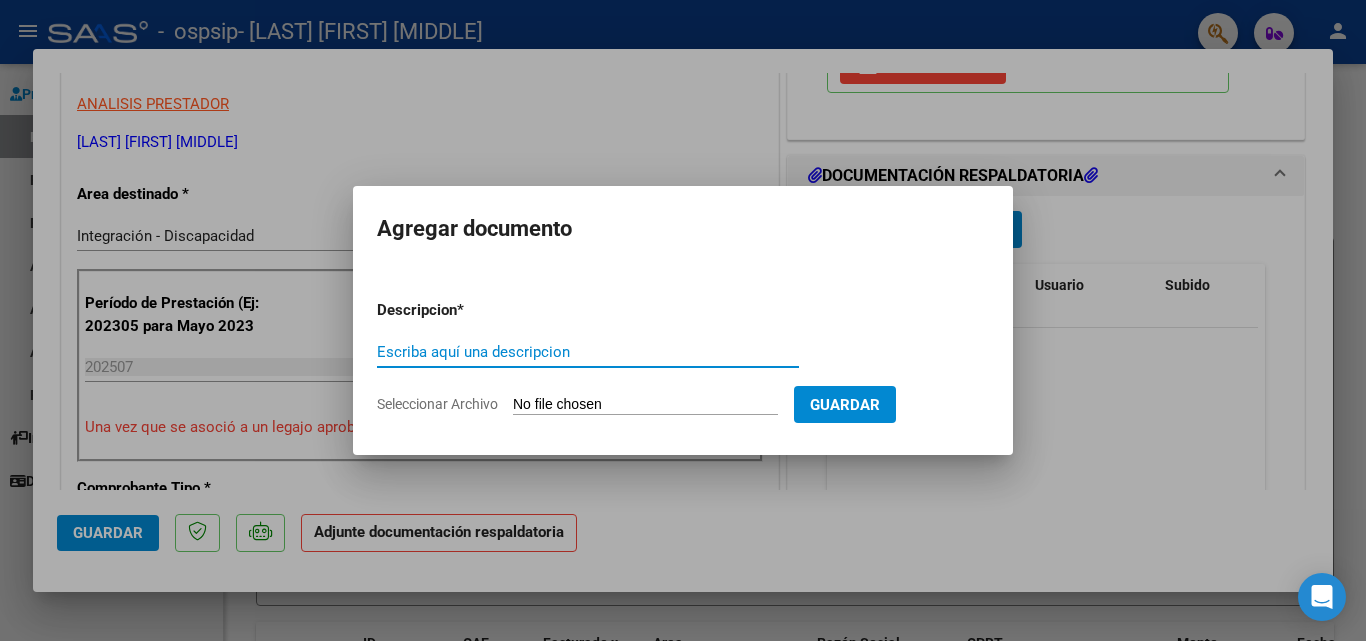 click on "Escriba aquí una descripcion" at bounding box center [588, 352] 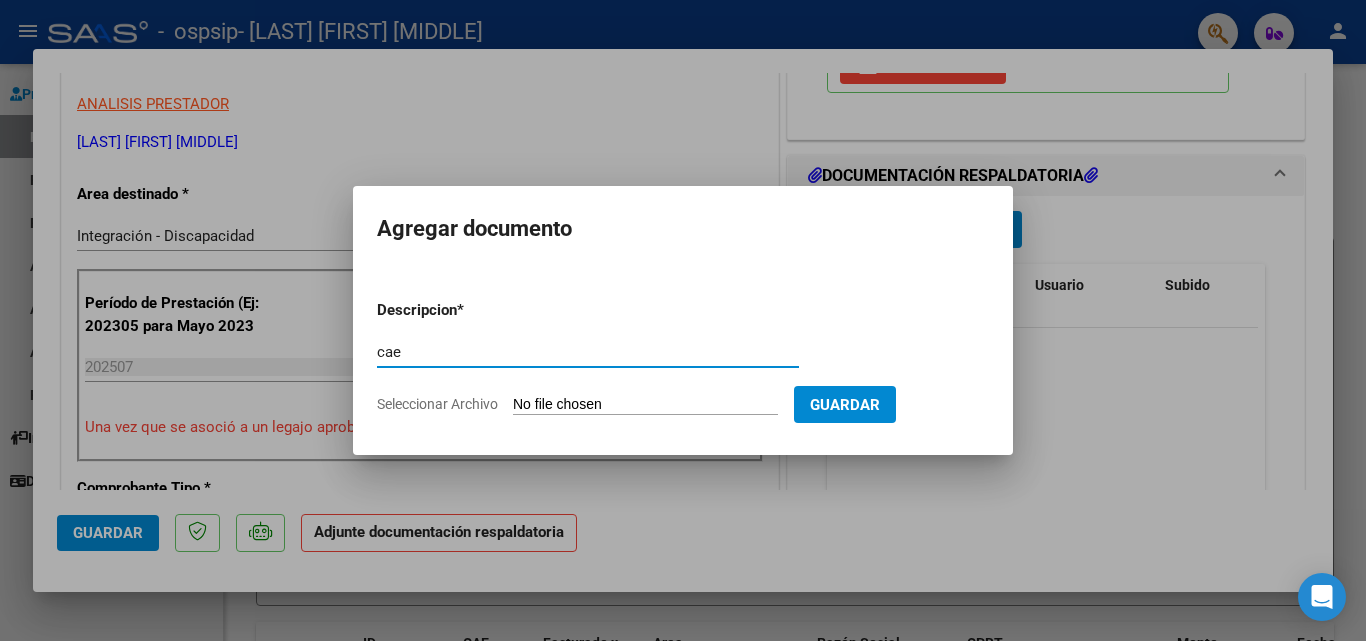 type on "cae" 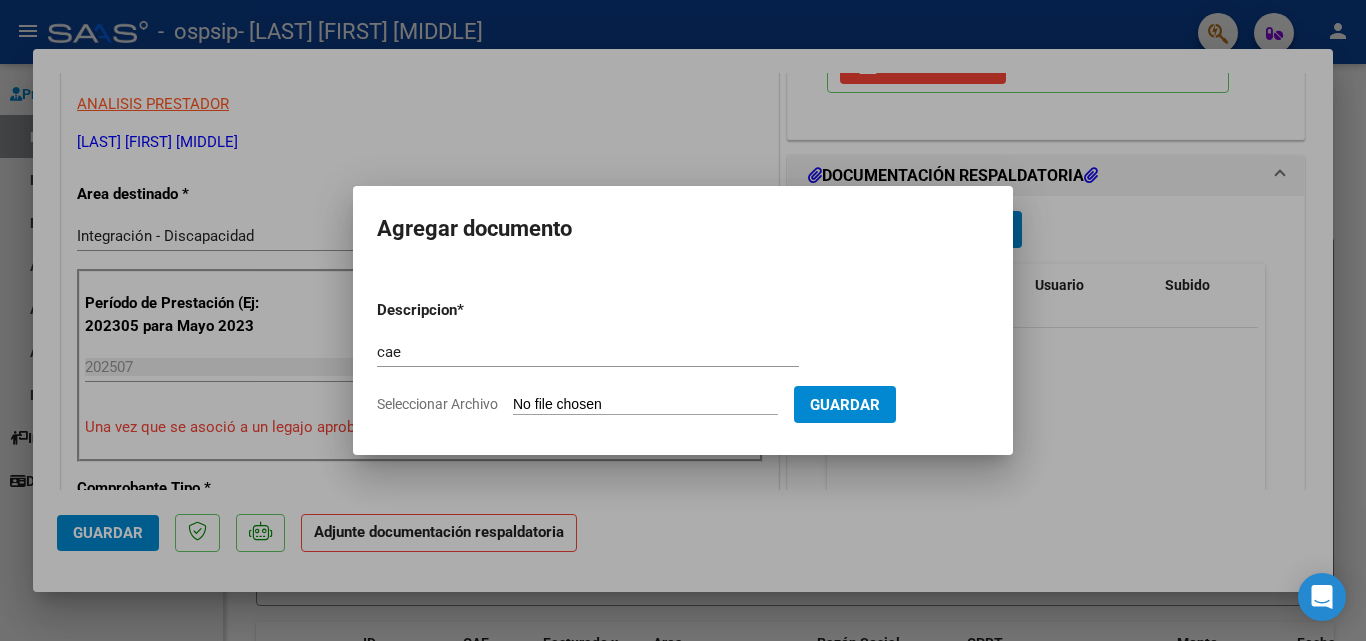type on "C:\fakepath\cae julio25 elias.pdf" 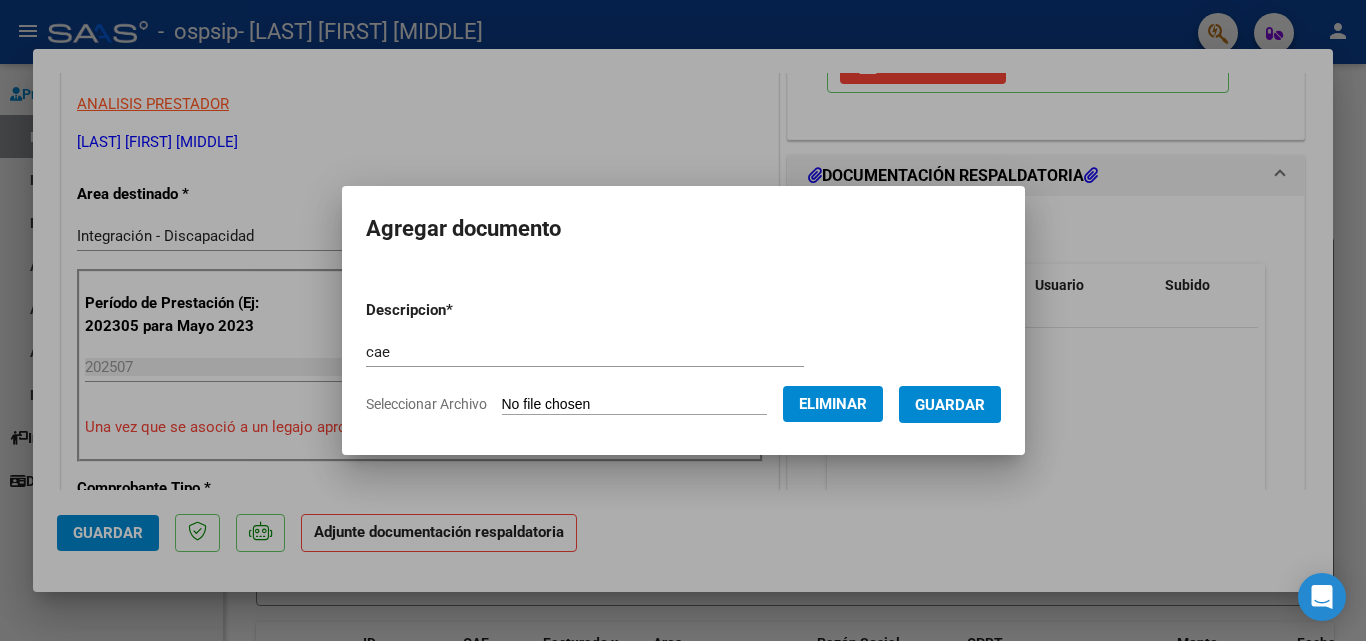 click on "Guardar" at bounding box center (950, 405) 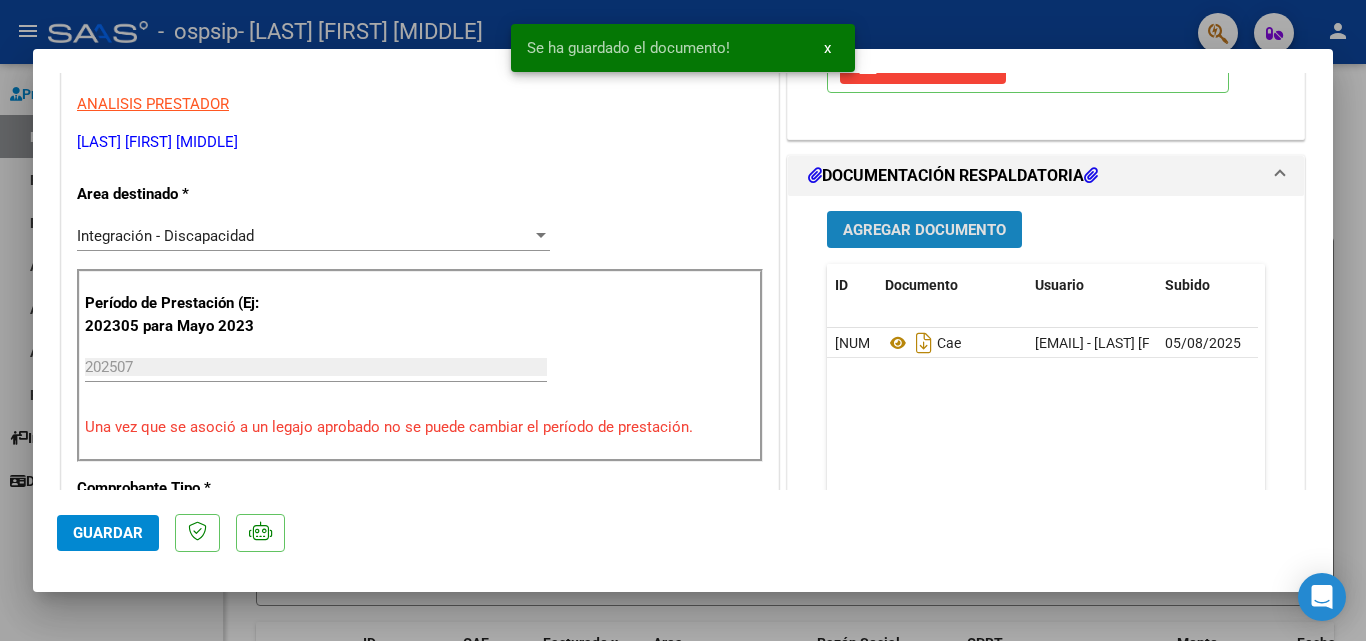 click on "Agregar Documento" at bounding box center (924, 230) 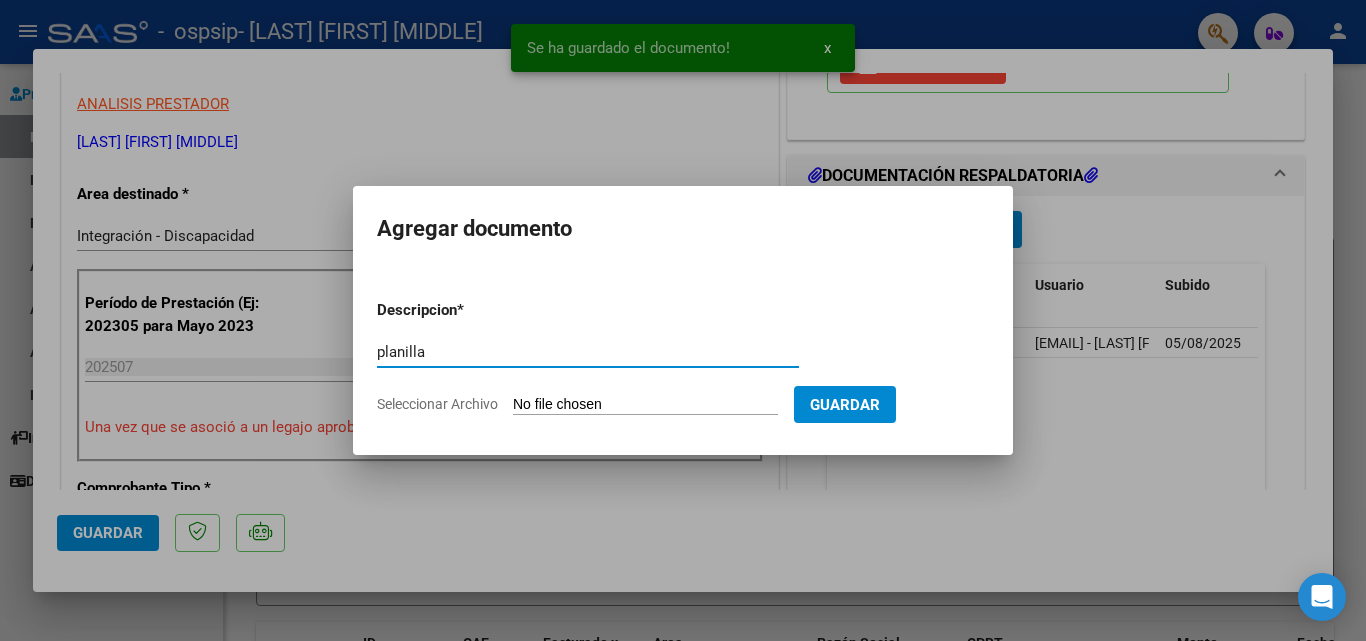 type on "planilla" 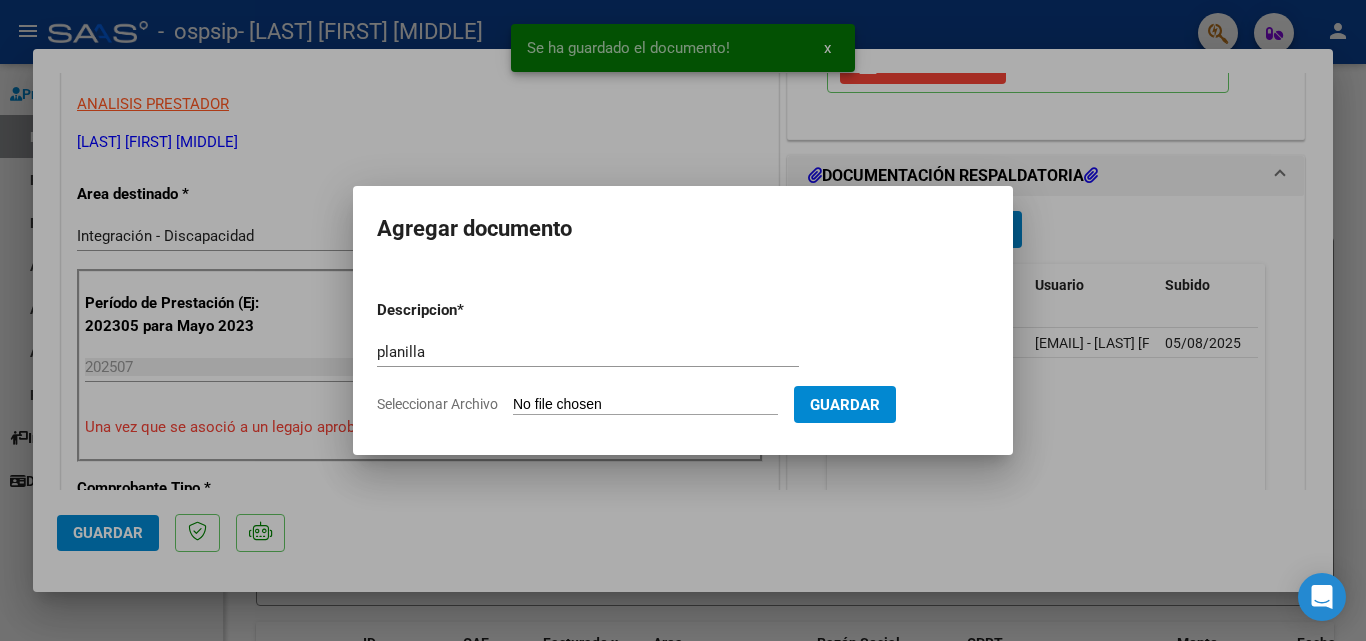 click on "Seleccionar Archivo" at bounding box center [645, 405] 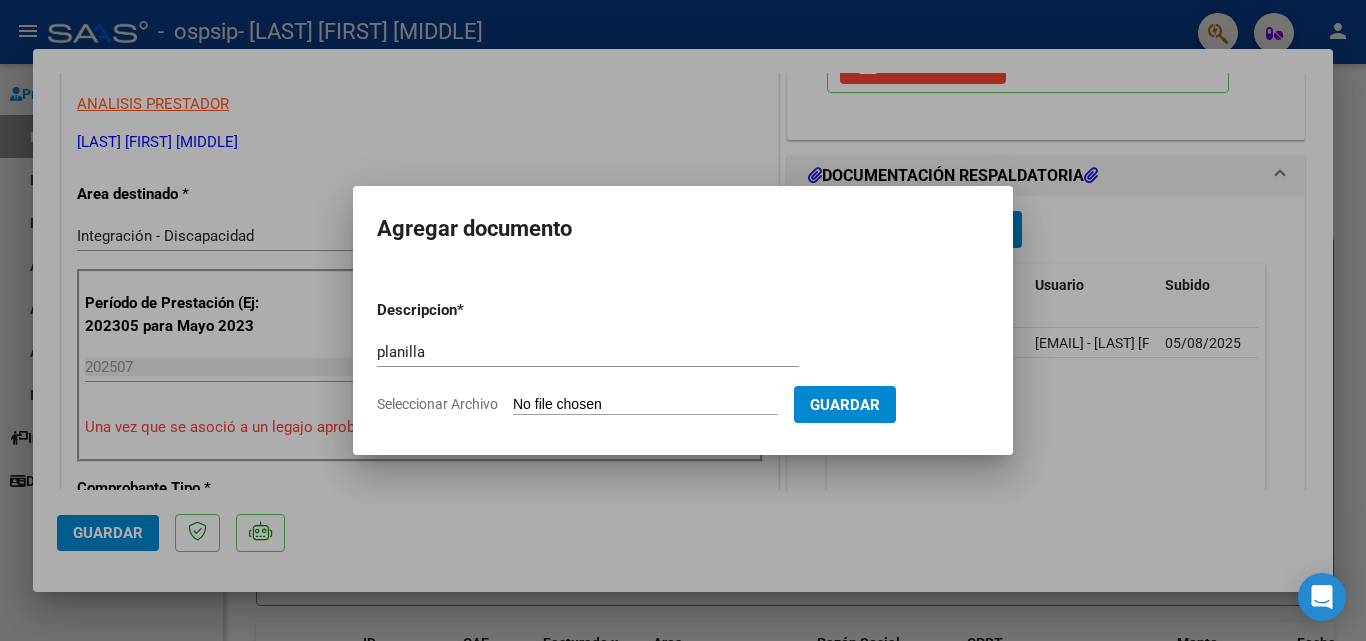 click on "Seleccionar Archivo" at bounding box center [645, 405] 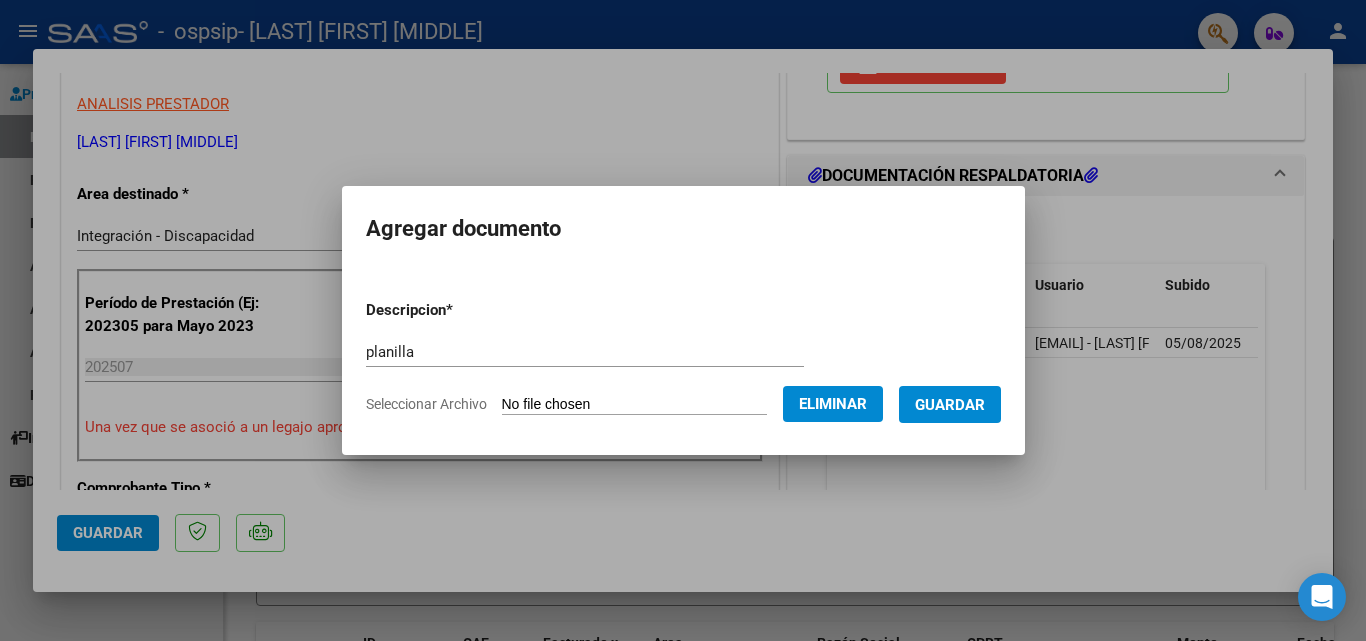 click on "Guardar" at bounding box center [950, 405] 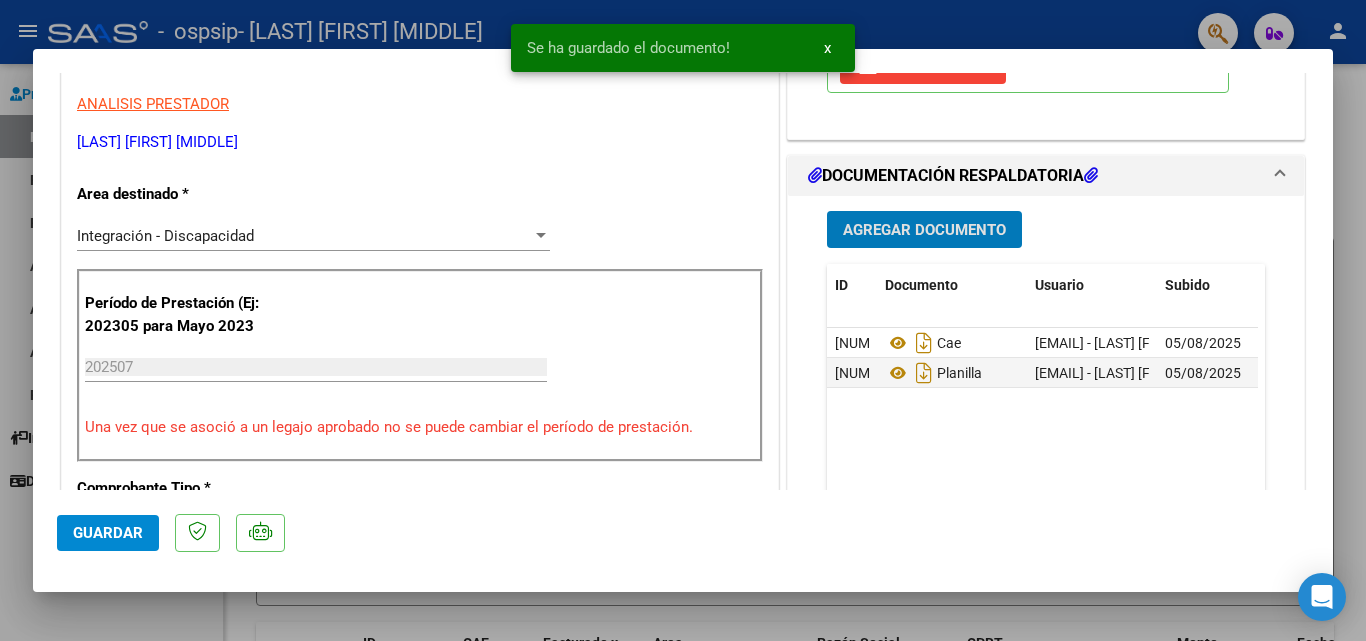 click on "Agregar Documento" at bounding box center (924, 229) 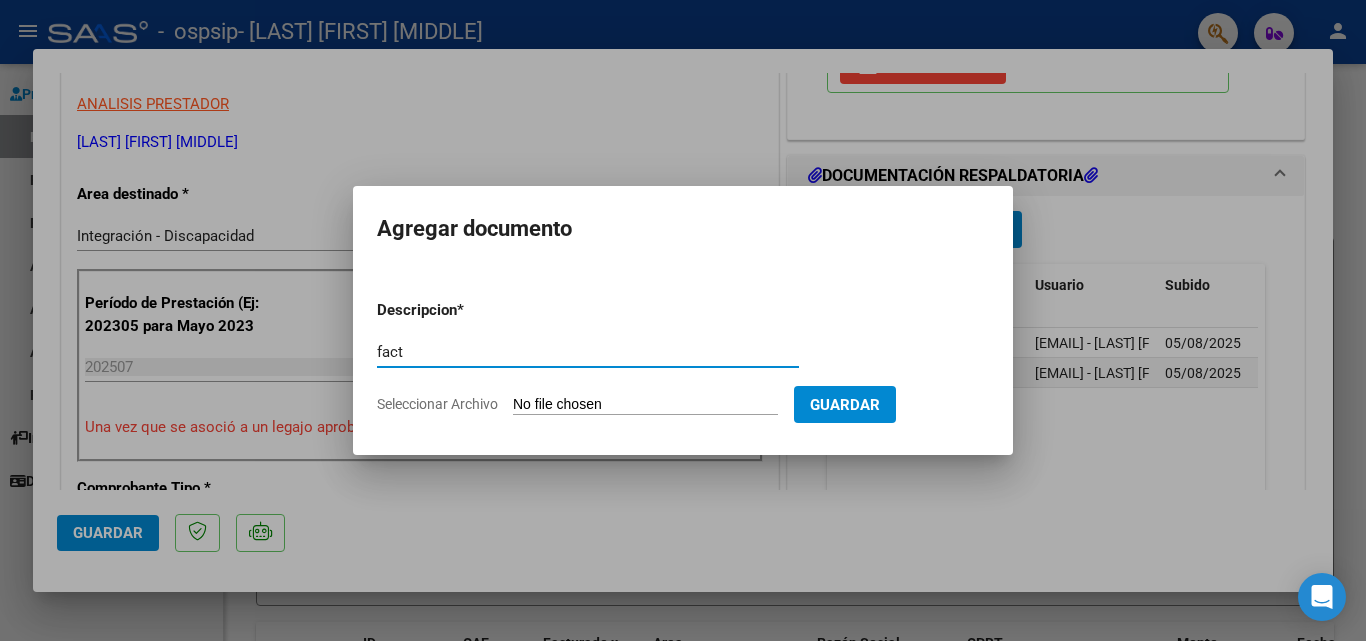 type on "fact" 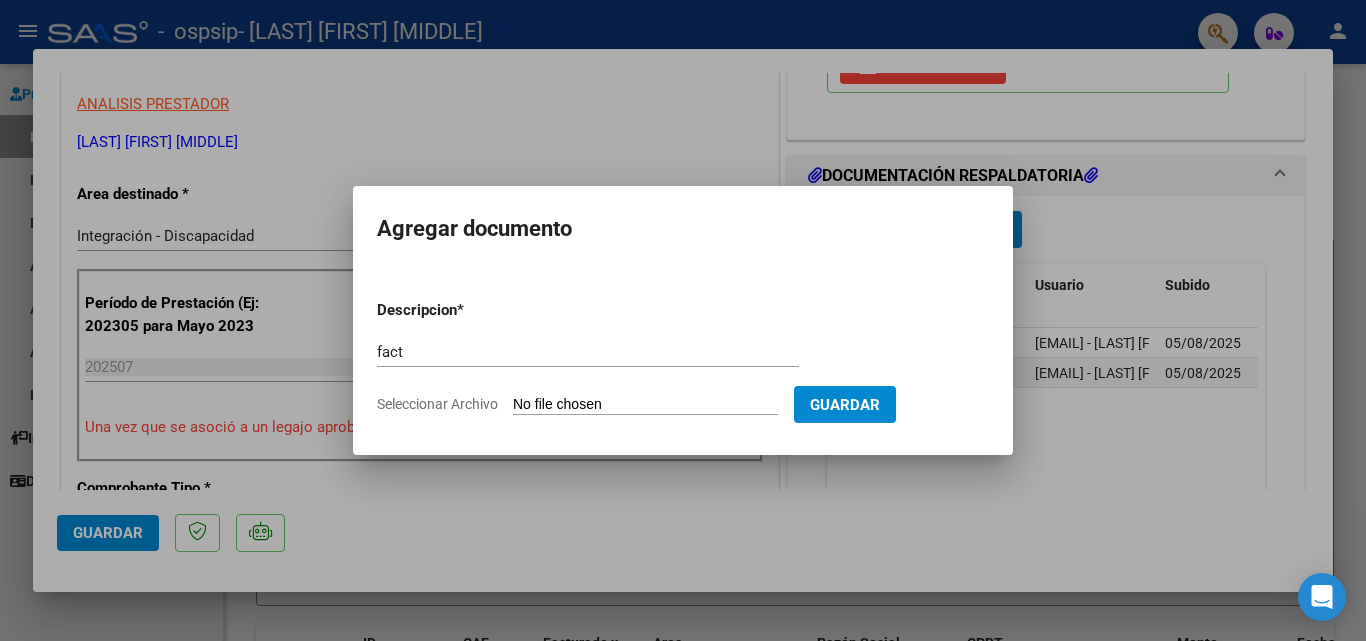 type on "C:\fakepath\FACT-JULIO25-ELIASVIBEN.pdf" 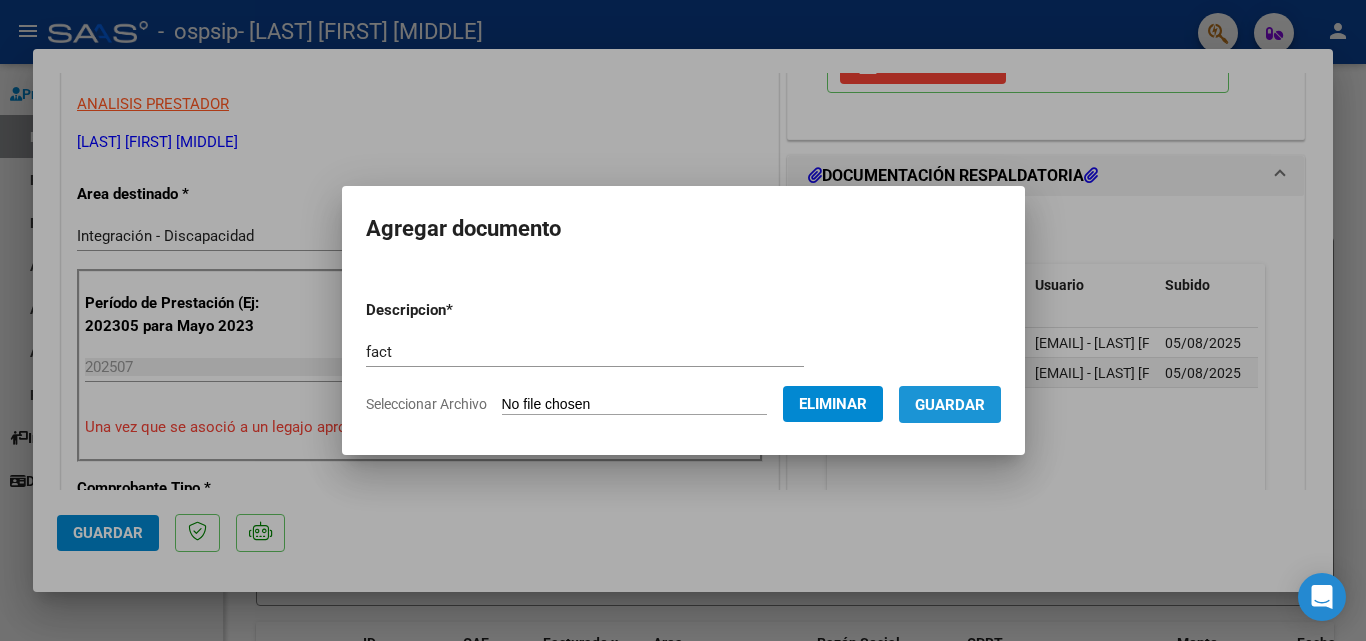 click on "Guardar" at bounding box center (950, 404) 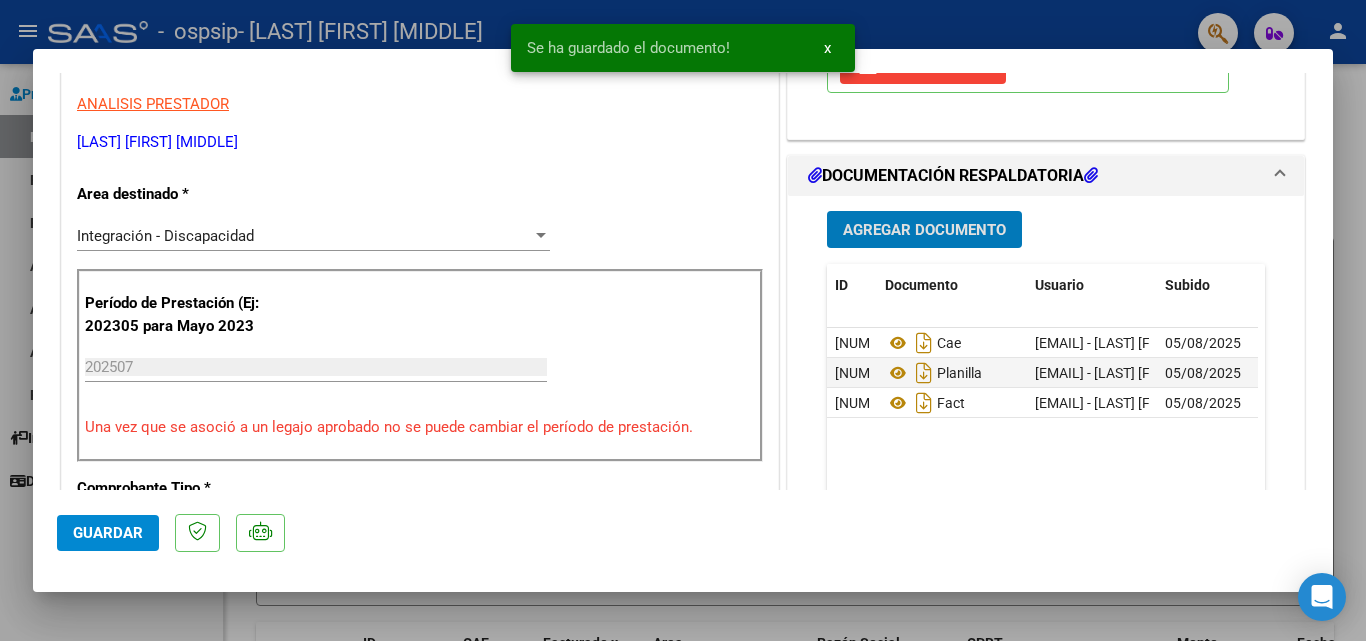 click on "Agregar Documento" at bounding box center (924, 229) 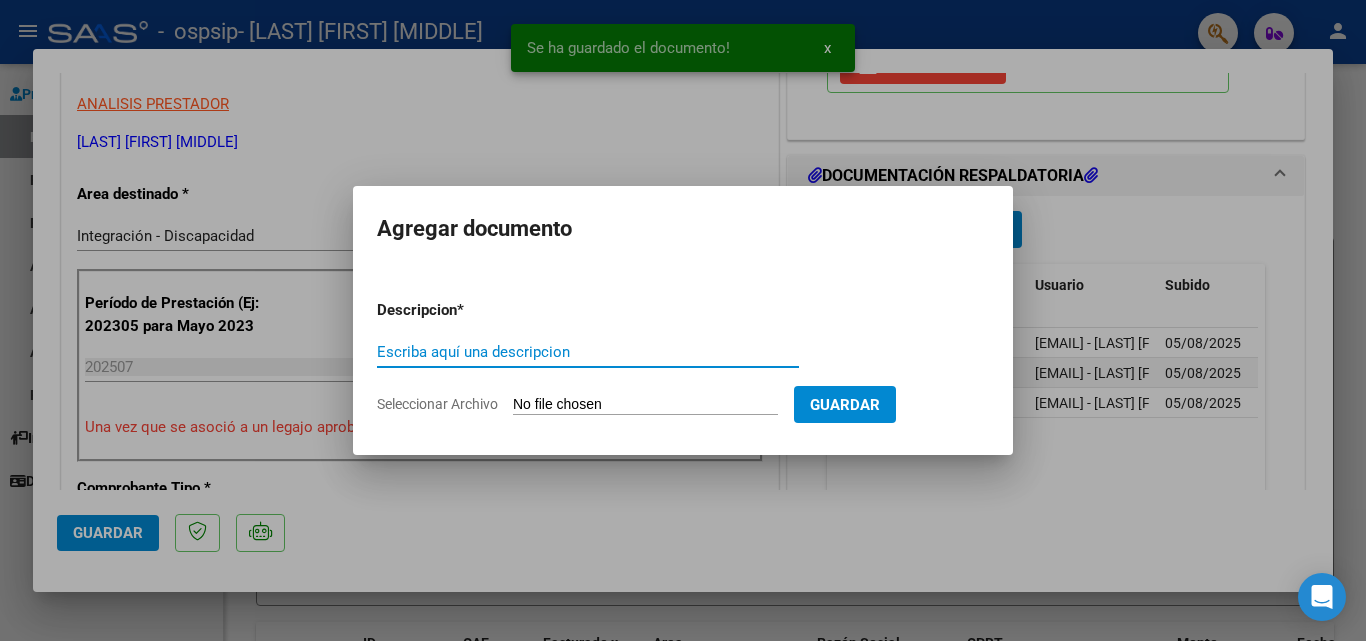 click on "Escriba aquí una descripcion" at bounding box center [588, 352] 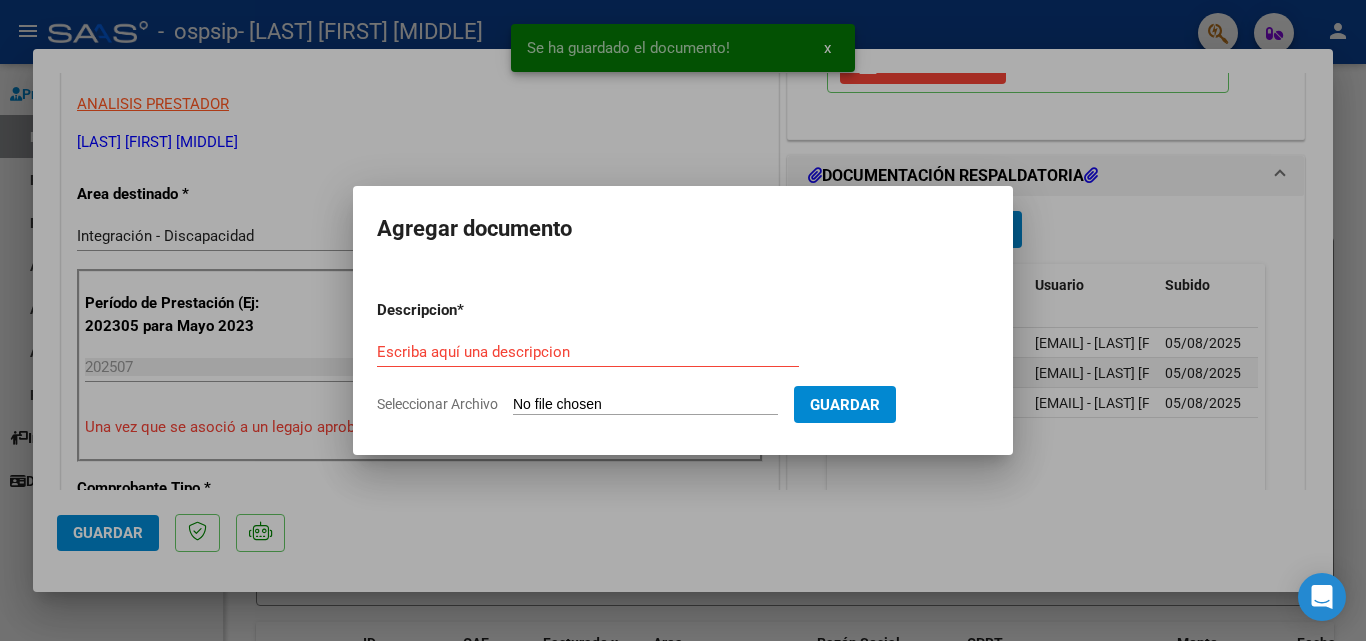 click on "Seleccionar Archivo" at bounding box center (645, 405) 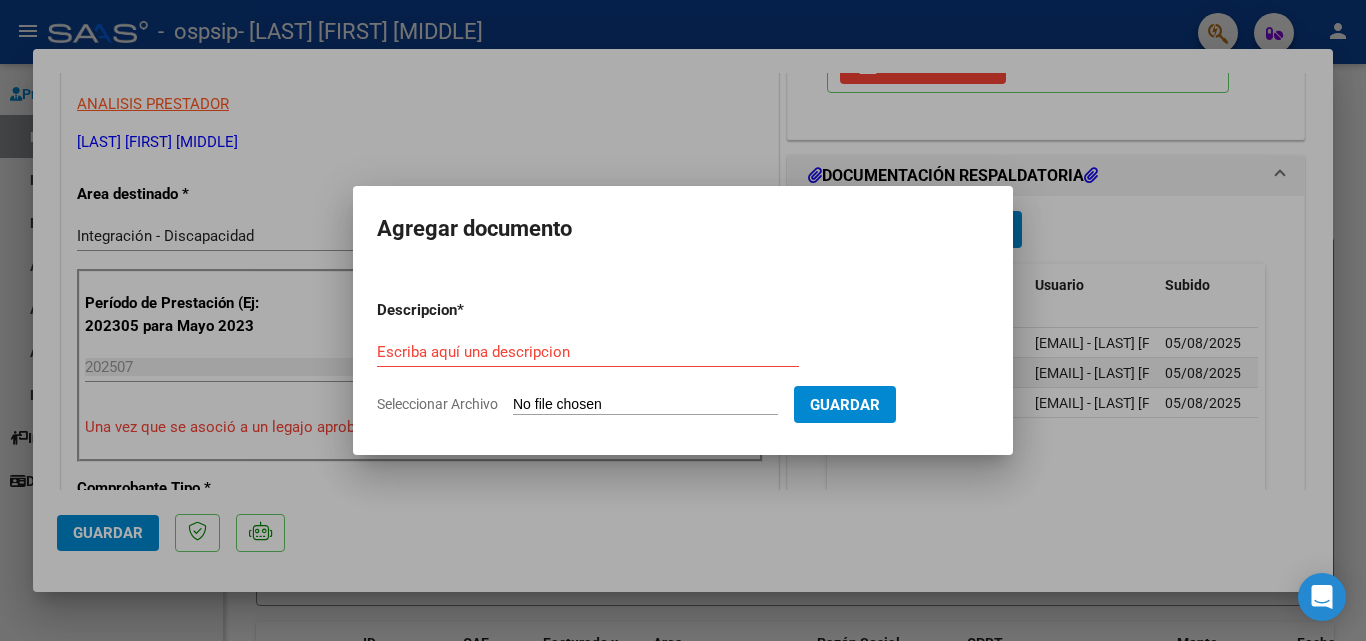 type on "C:\fakepath\VIBEN elias PSM AUTORIZACION 2025 SEGUN RESOLUCION 360 22 _firmado.pdf" 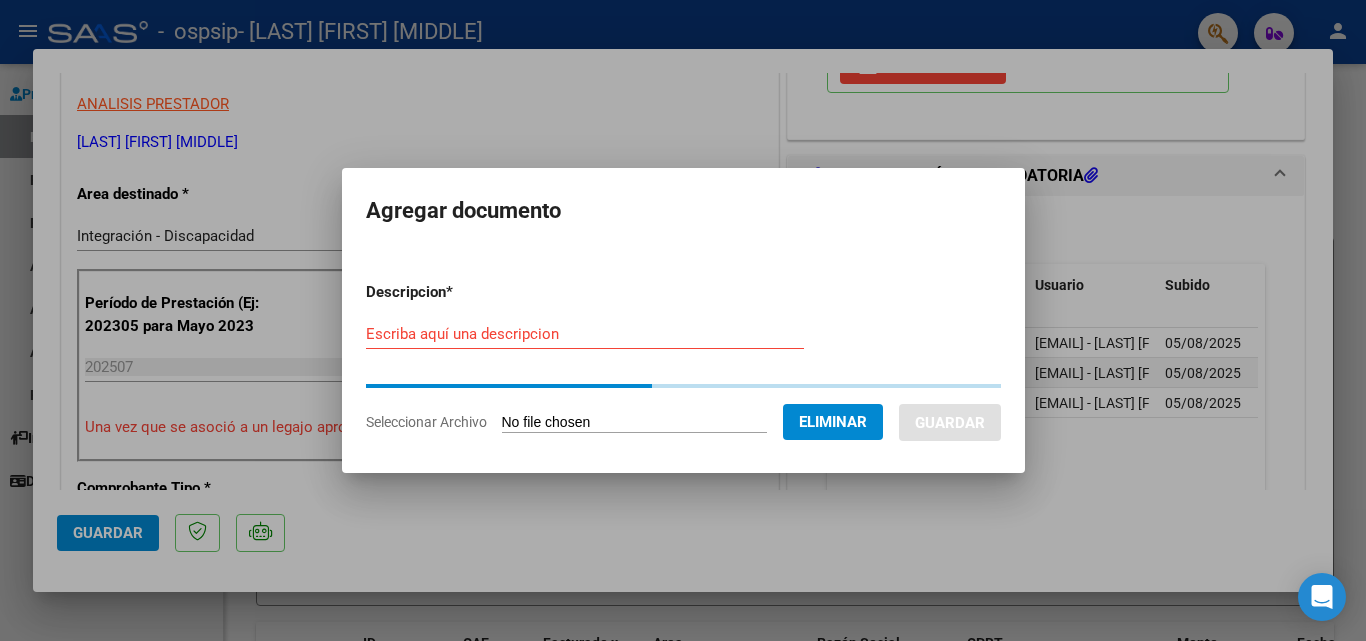 click on "Escriba aquí una descripcion" at bounding box center [585, 334] 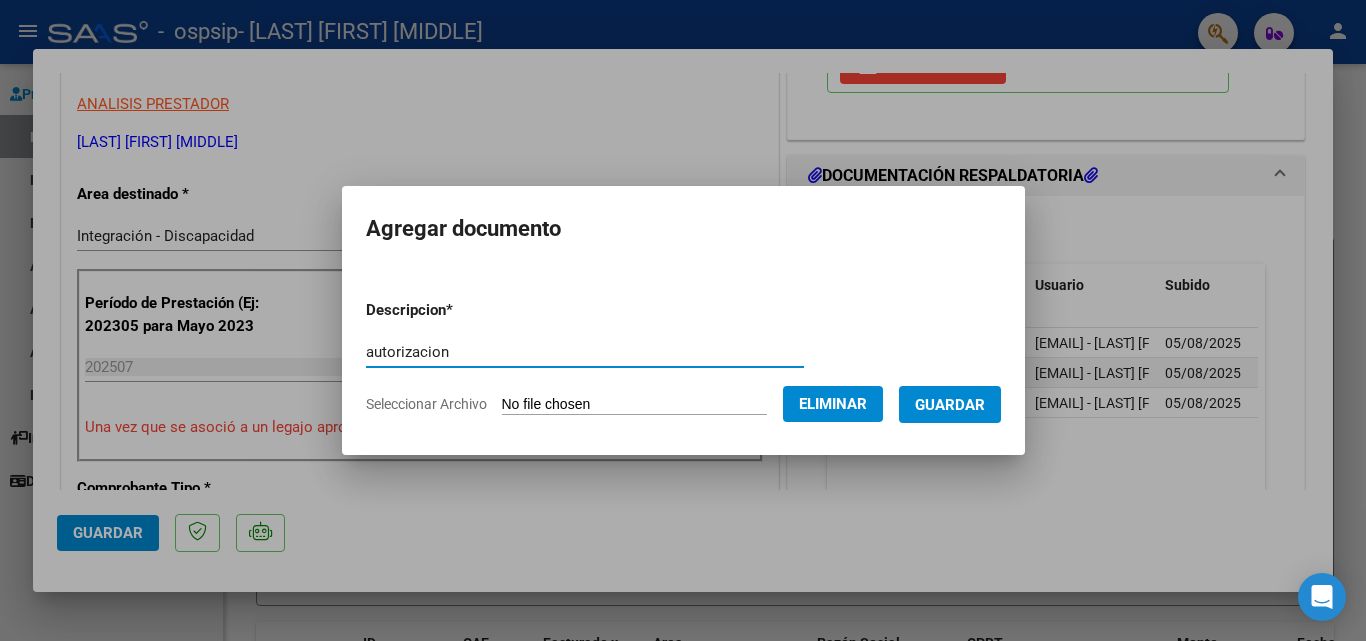 type on "autorizacion" 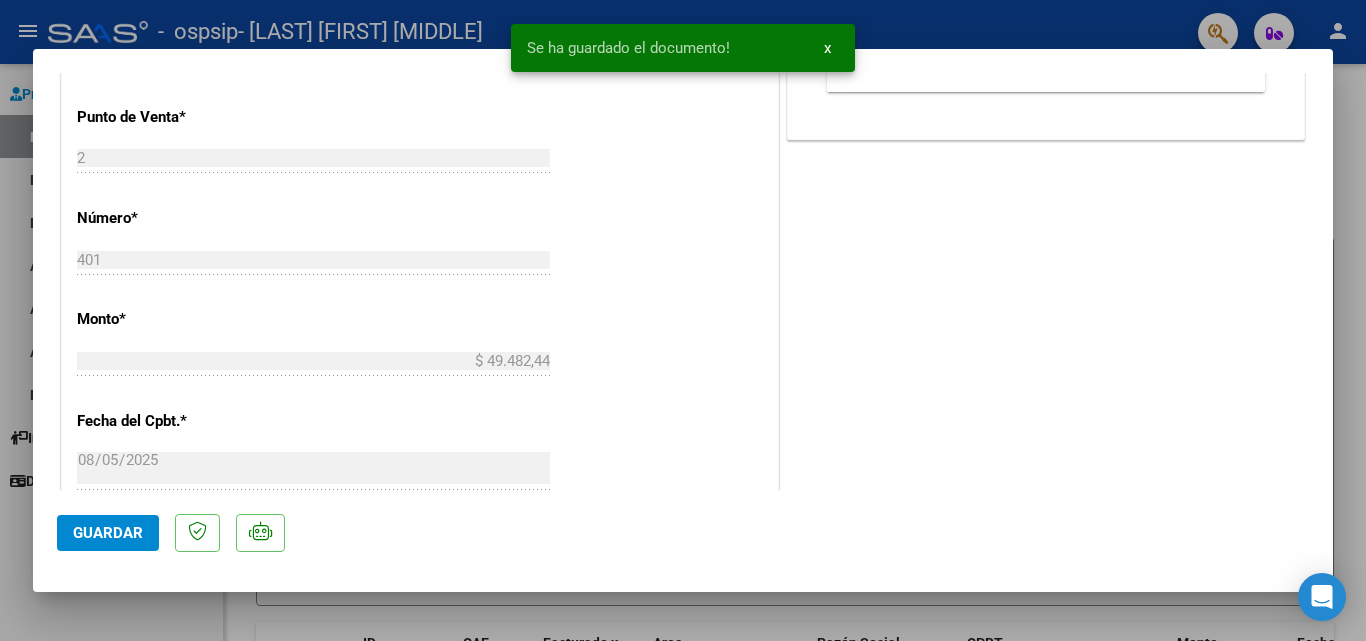 scroll, scrollTop: 900, scrollLeft: 0, axis: vertical 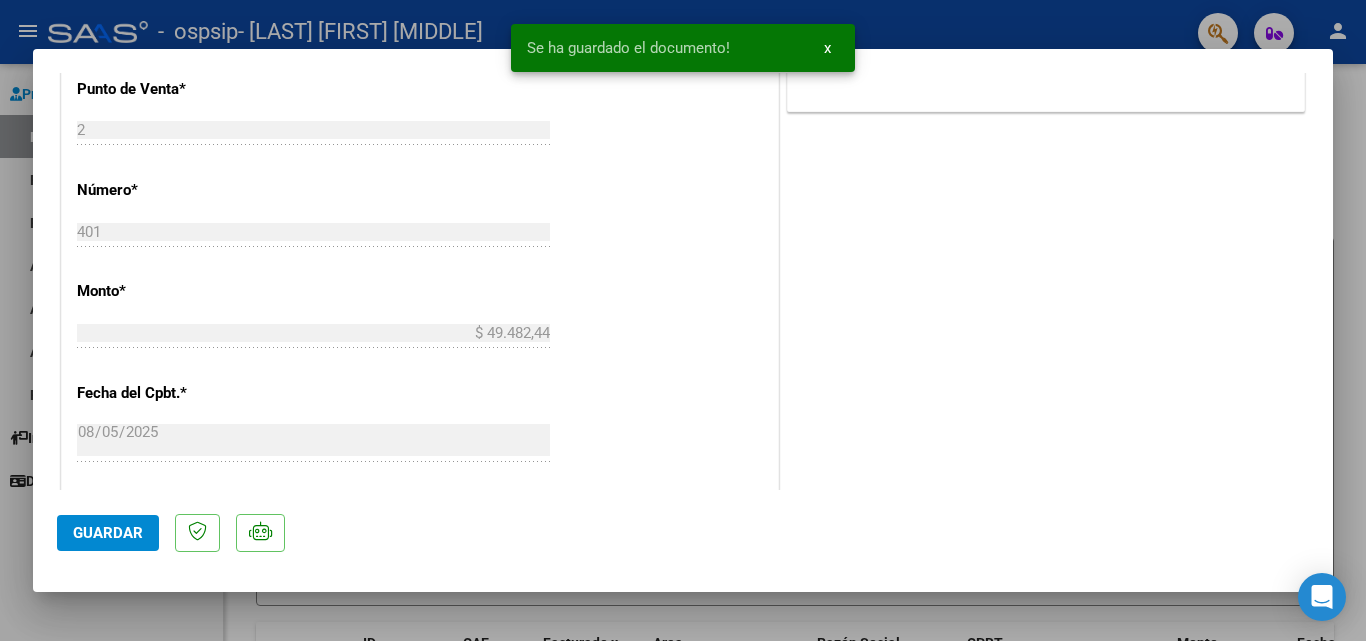 click on "Guardar" 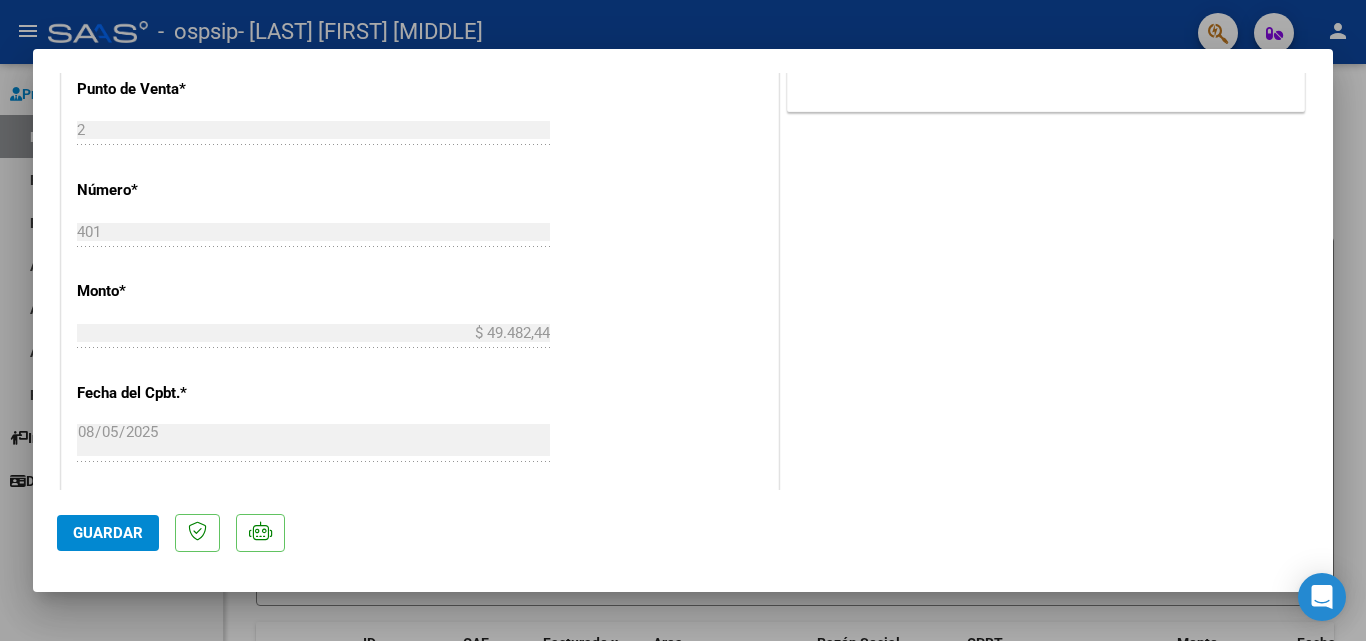 scroll, scrollTop: 600, scrollLeft: 0, axis: vertical 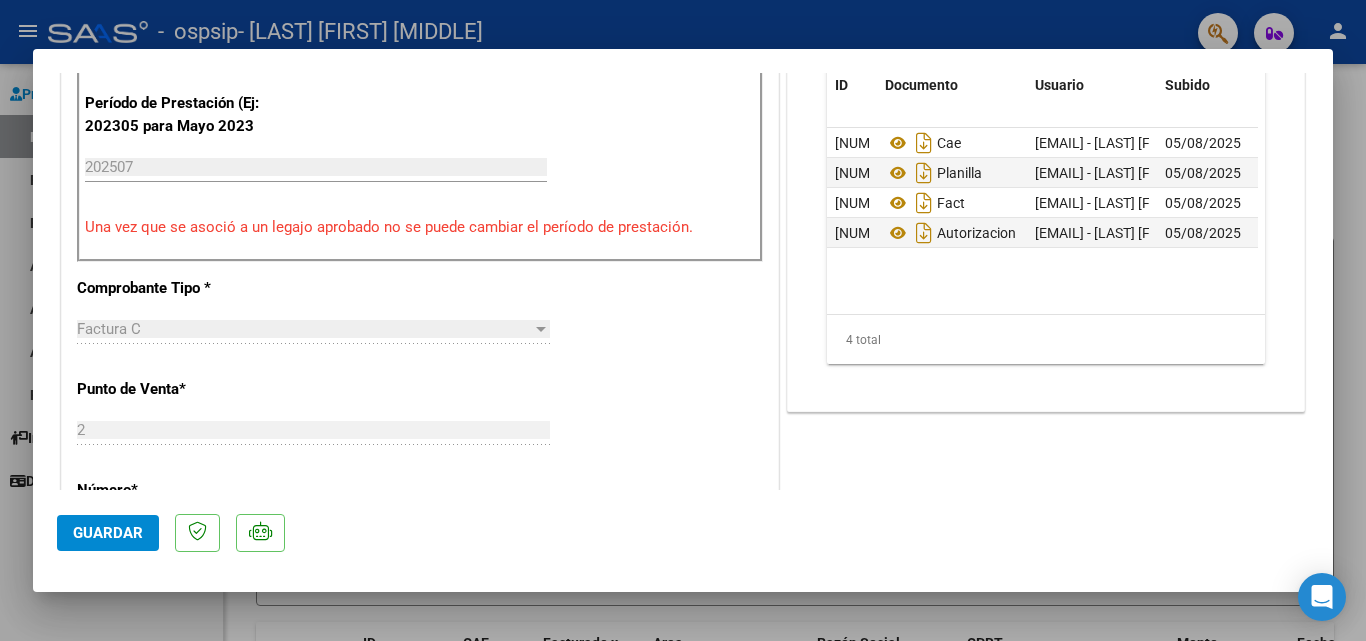 click on "Guardar" 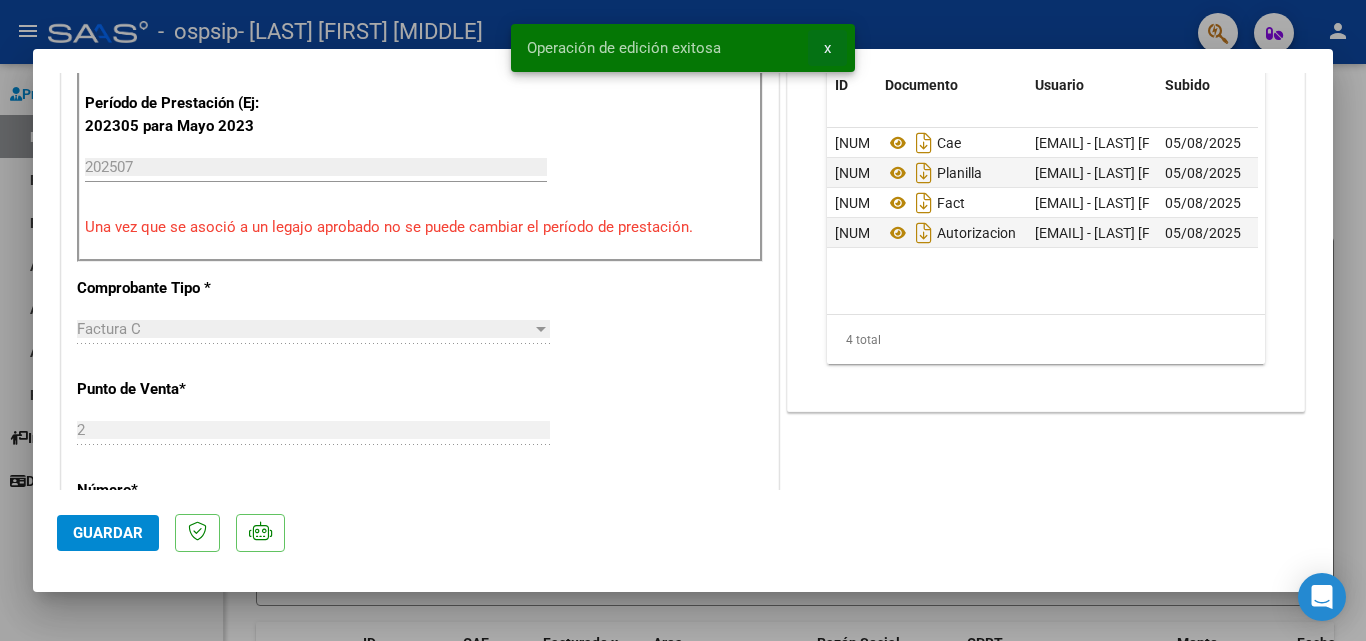 click on "x" at bounding box center (827, 48) 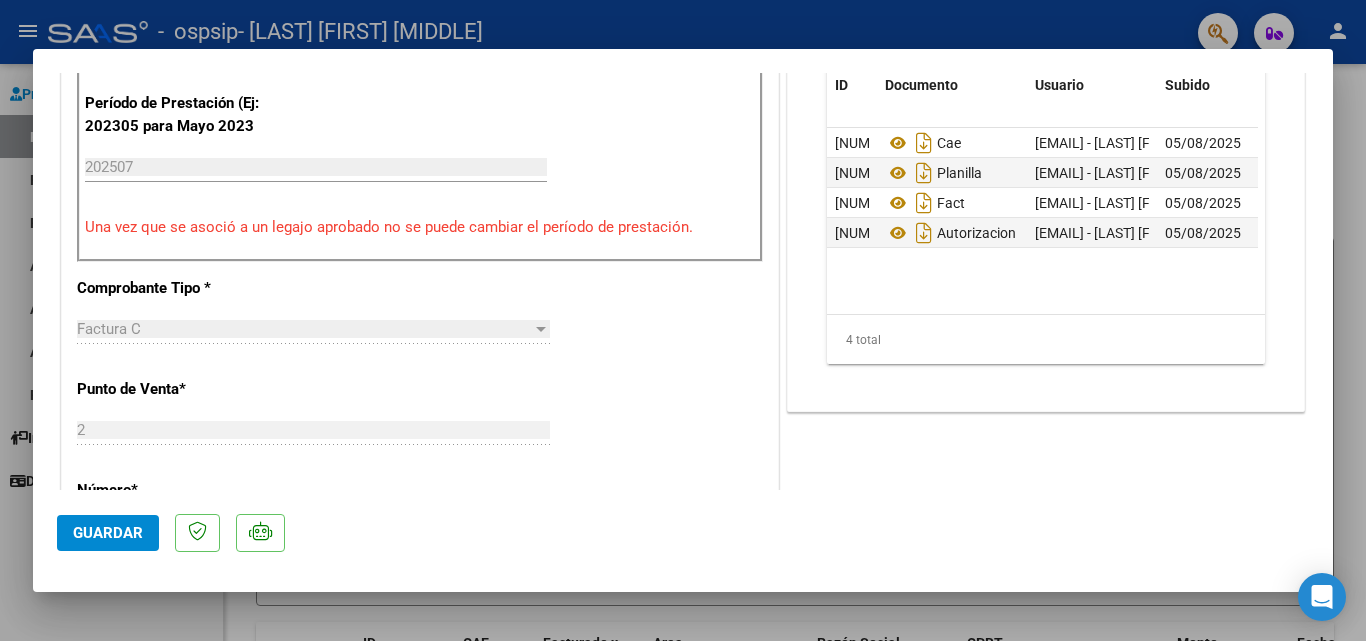 click at bounding box center [683, 320] 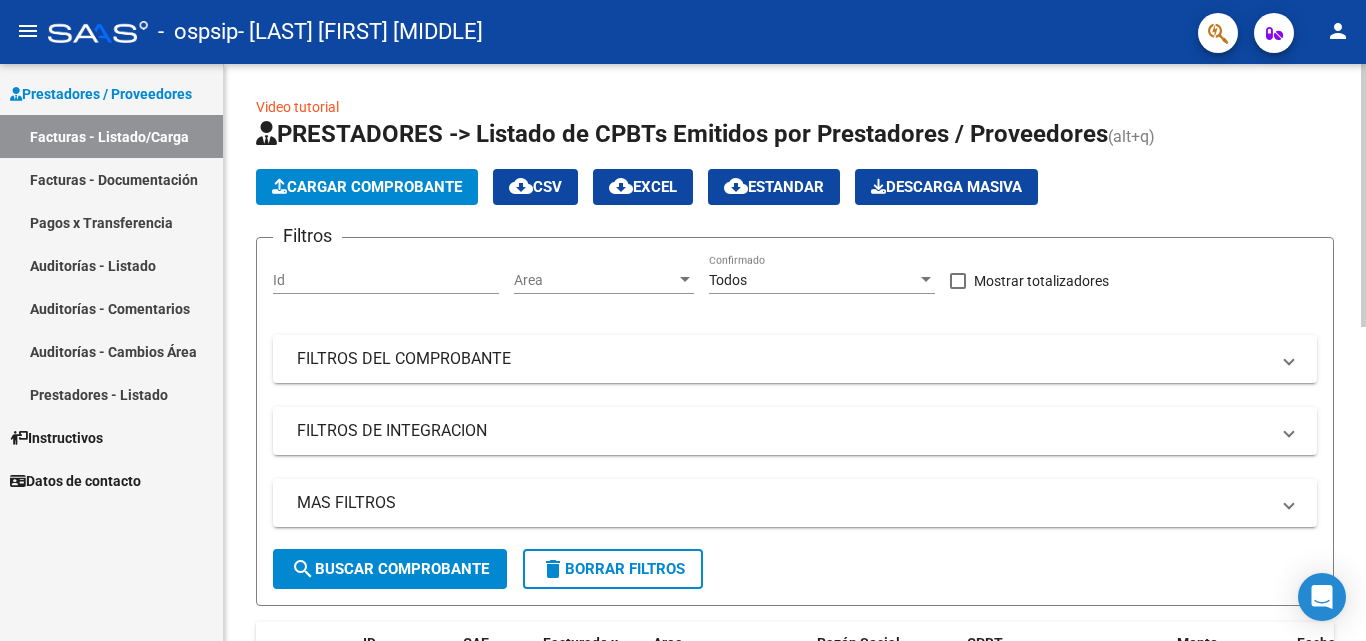 click on "Cargar Comprobante" 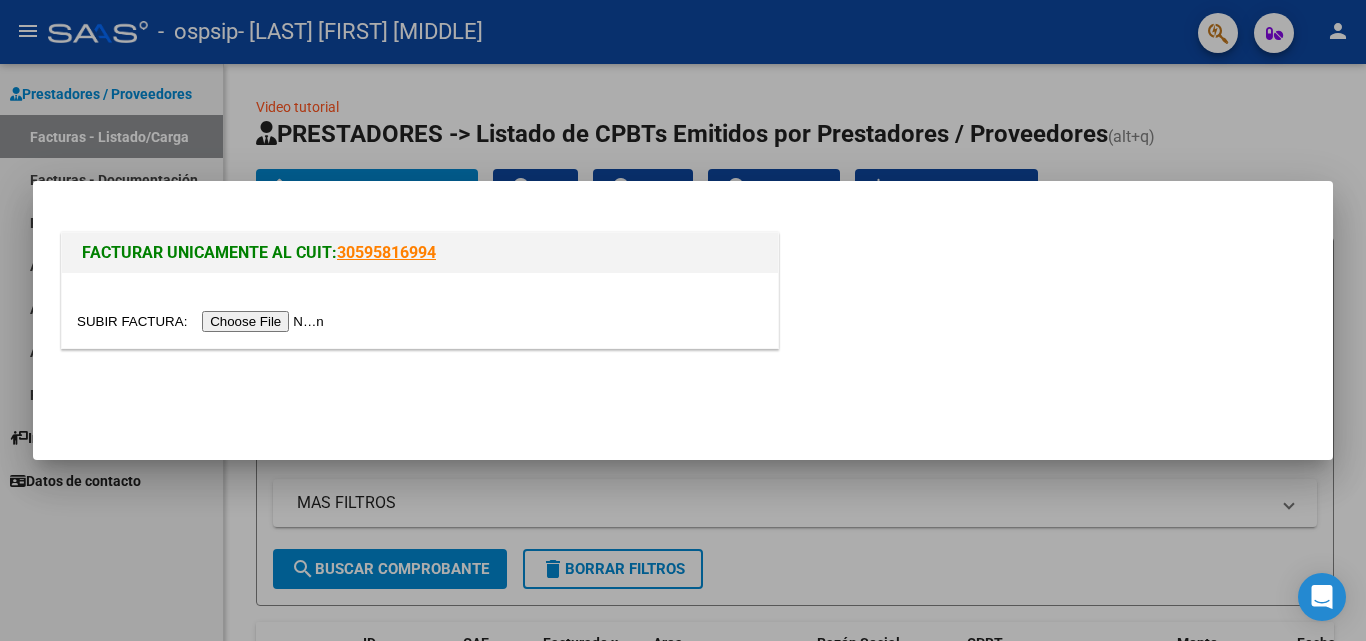 click at bounding box center [203, 321] 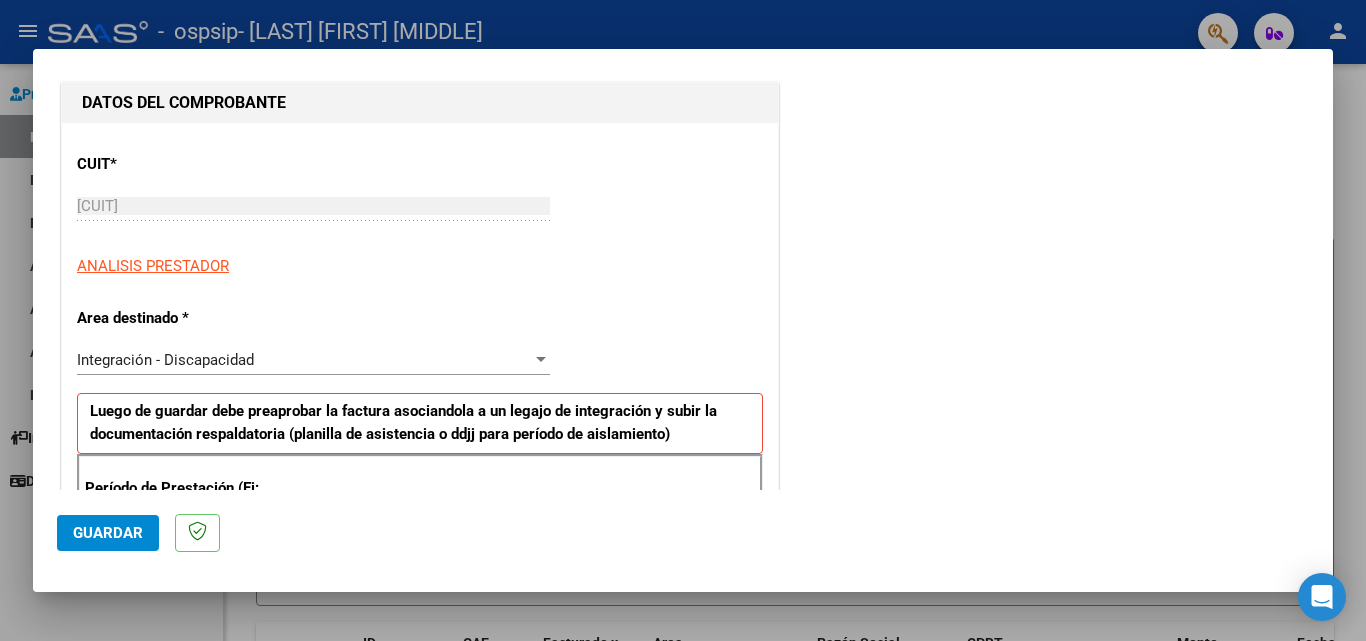 scroll, scrollTop: 300, scrollLeft: 0, axis: vertical 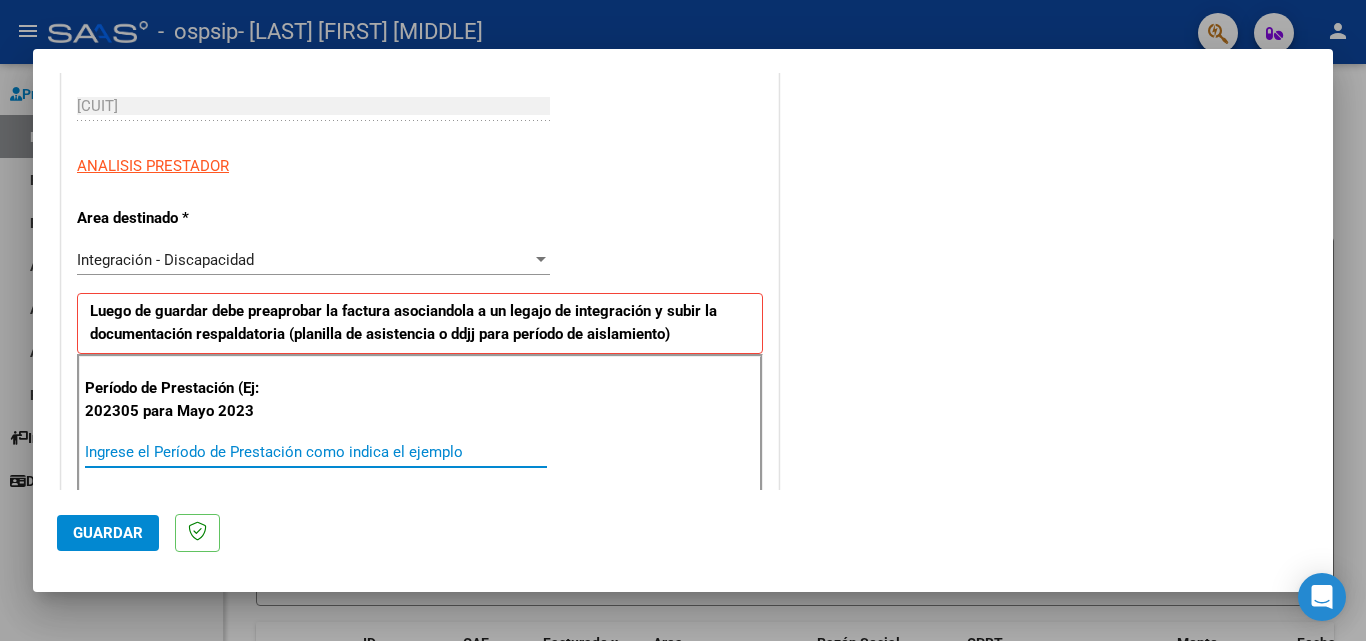 click on "Ingrese el Período de Prestación como indica el ejemplo" at bounding box center (316, 452) 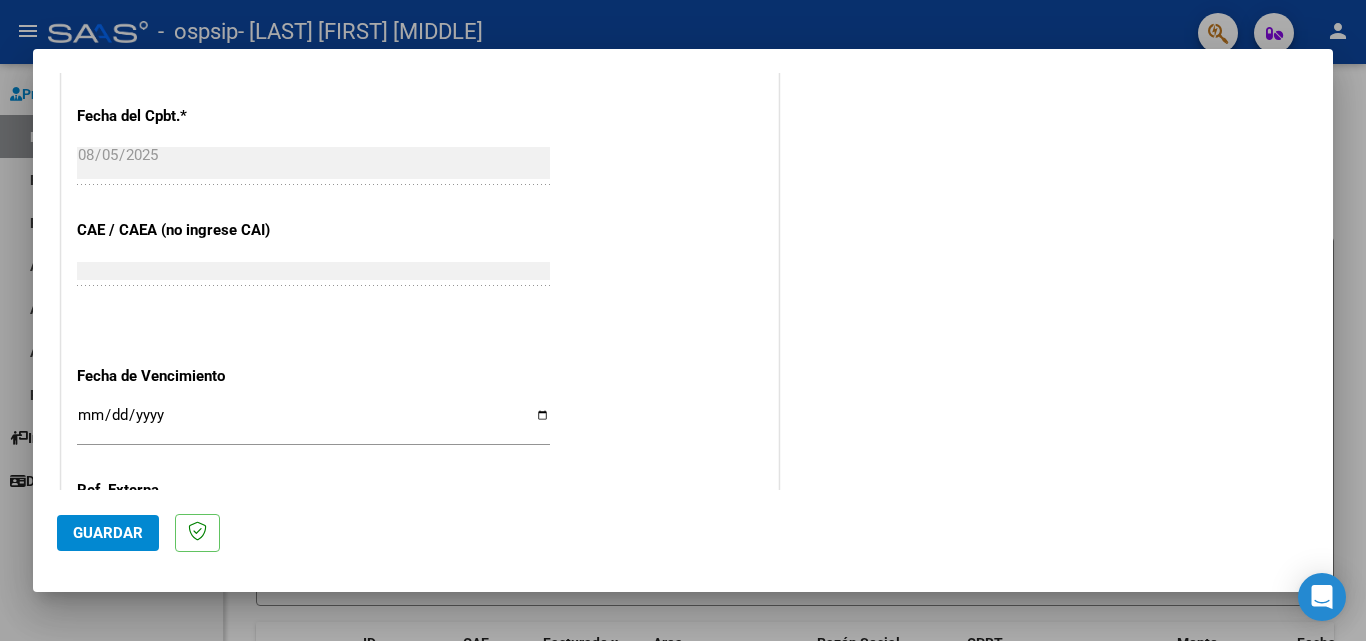 scroll, scrollTop: 1300, scrollLeft: 0, axis: vertical 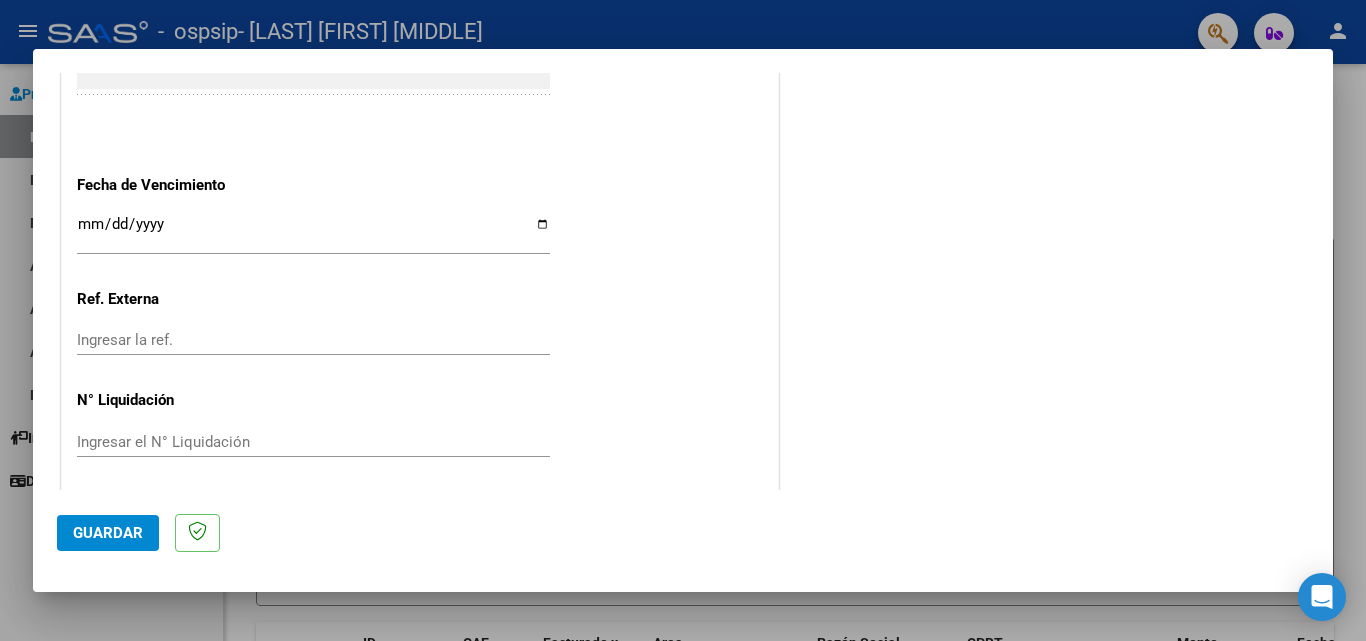 type on "202507" 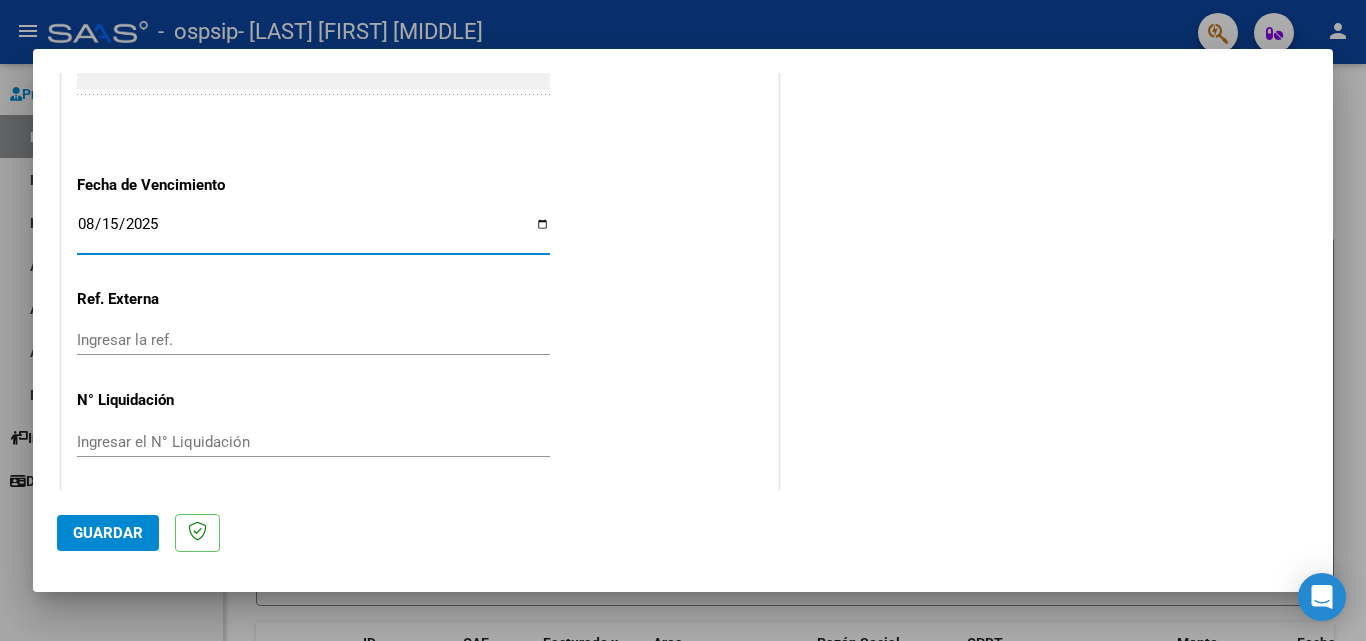 type on "2025-08-15" 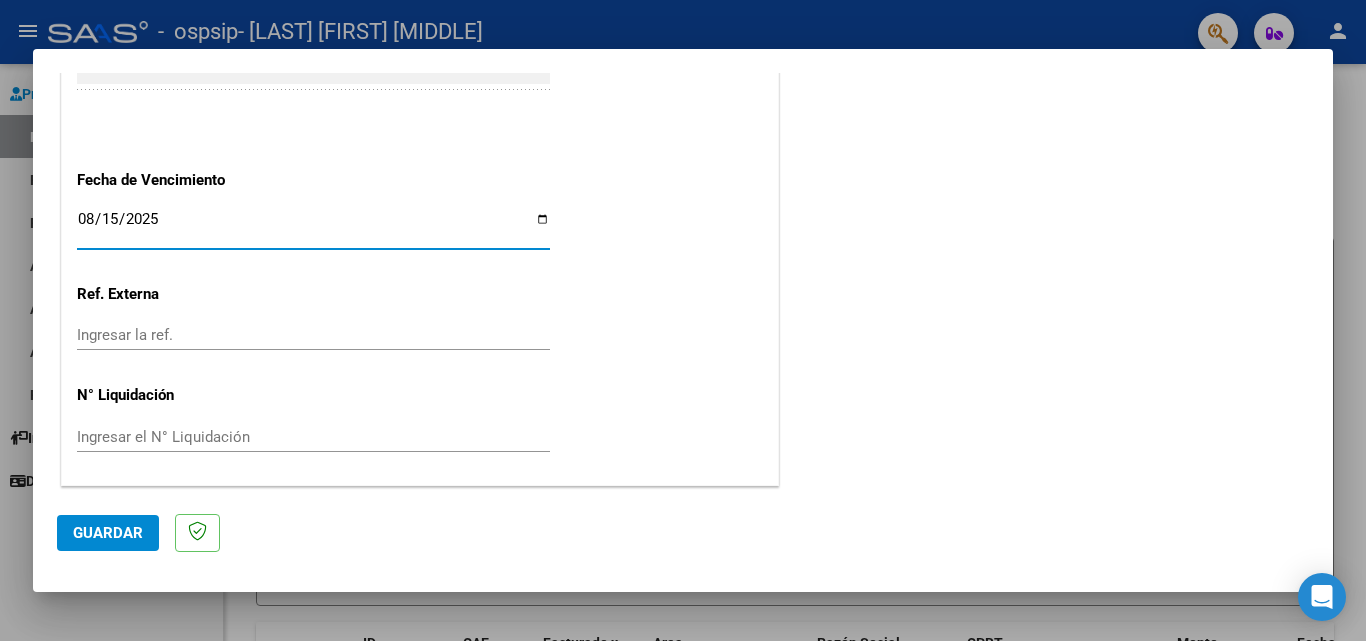click on "Guardar" 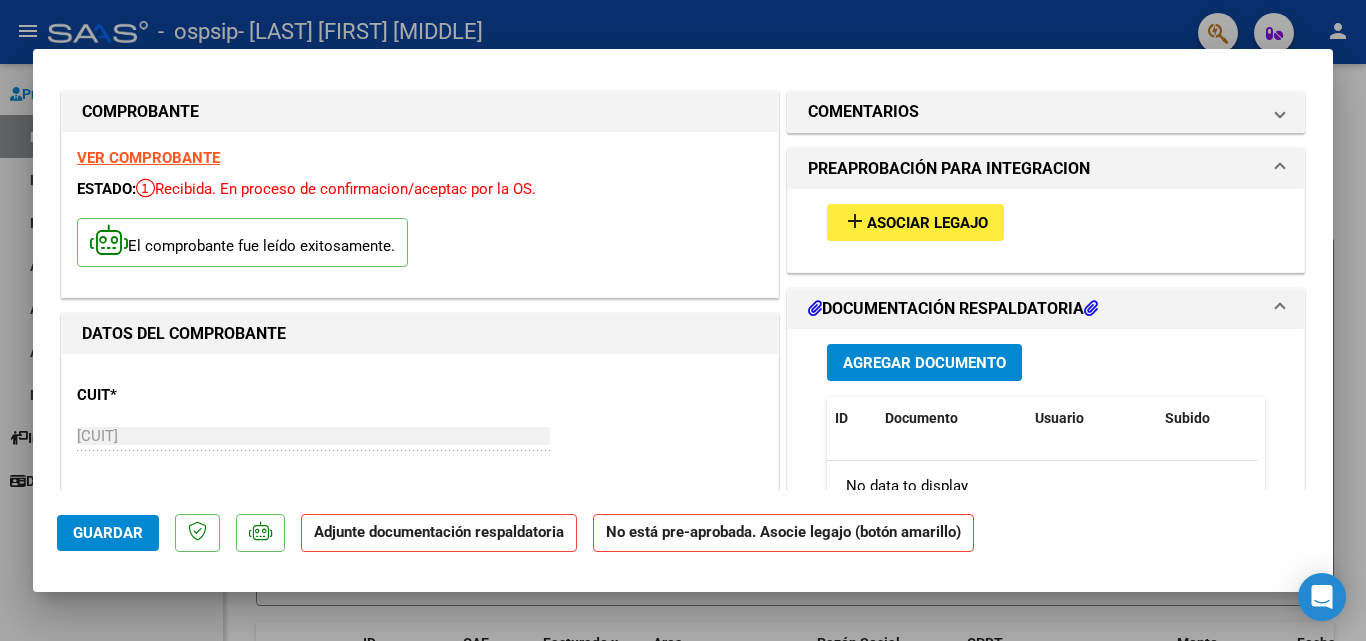 scroll, scrollTop: 0, scrollLeft: 0, axis: both 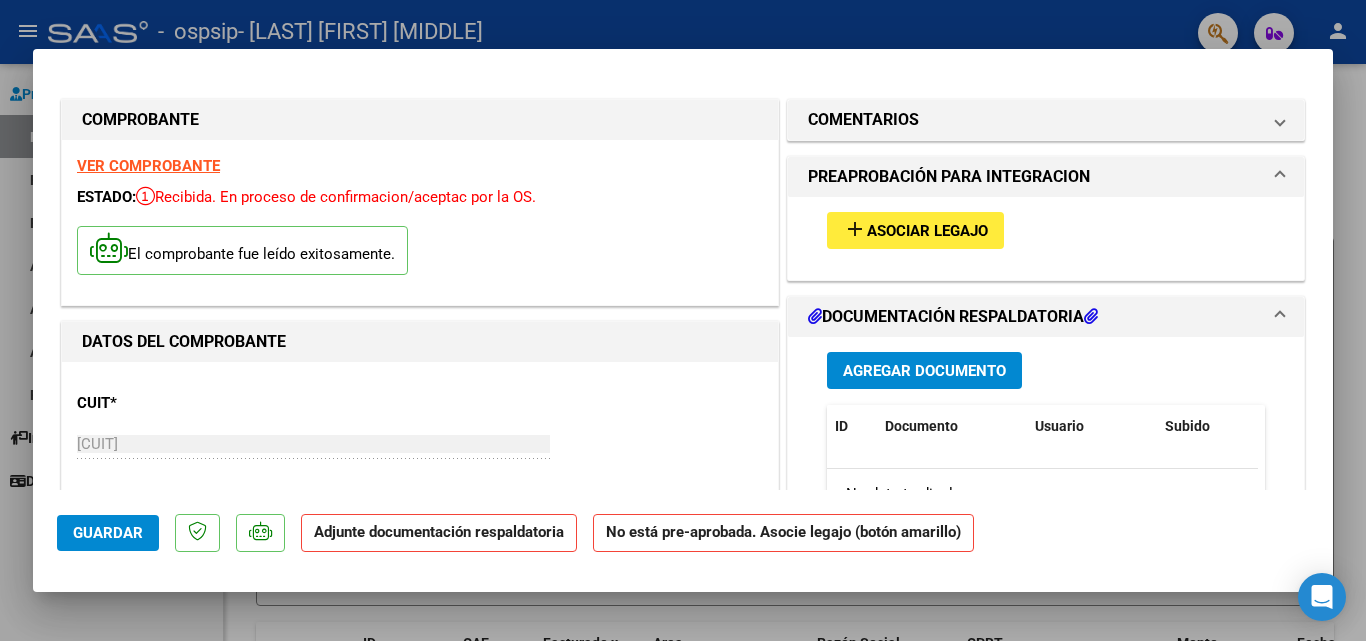 click on "add Asociar Legajo" at bounding box center (915, 230) 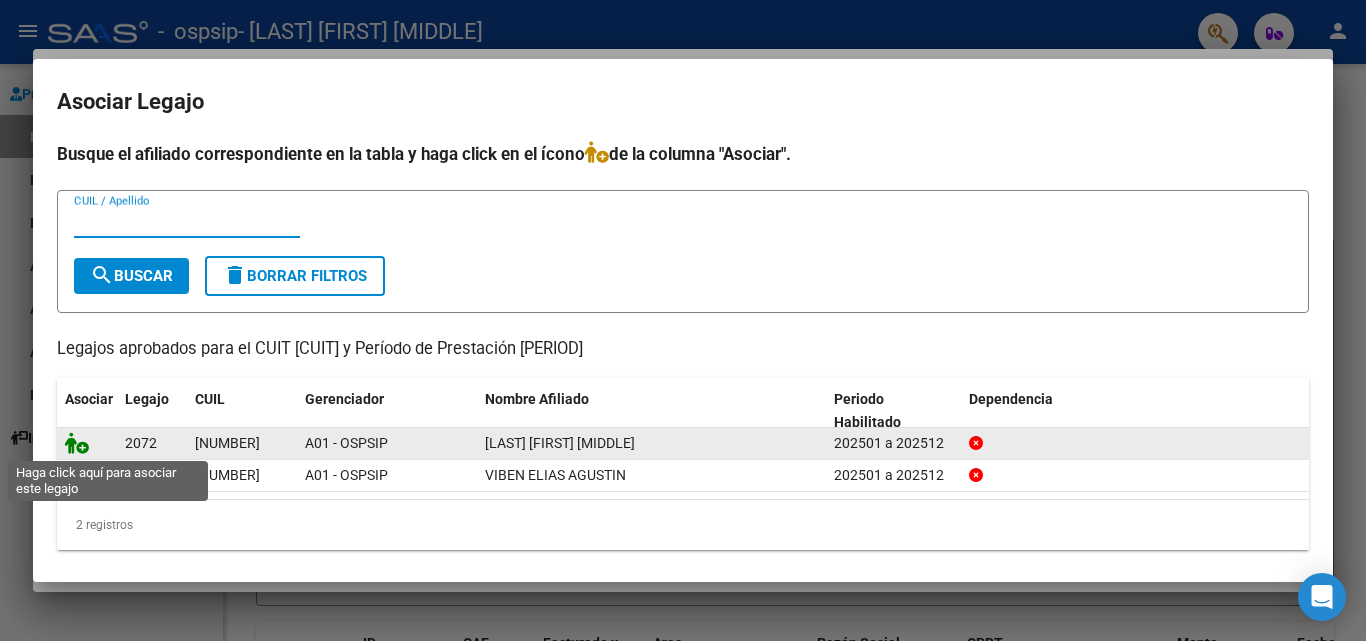 click 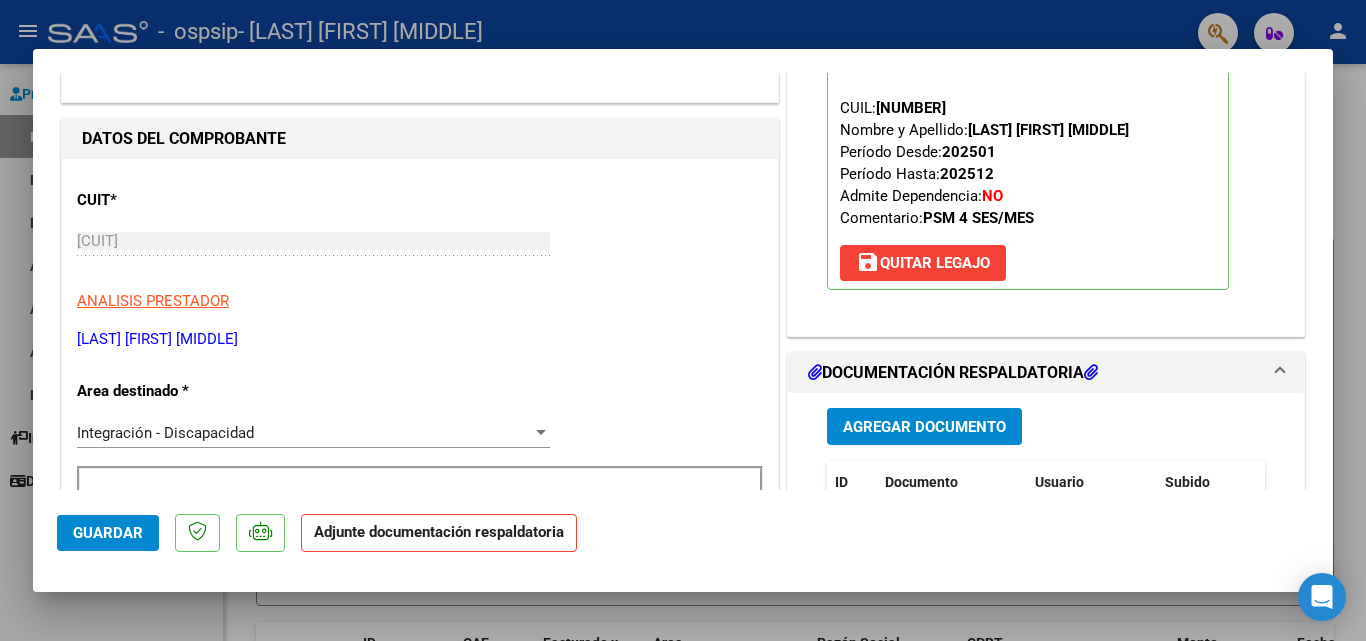 scroll, scrollTop: 300, scrollLeft: 0, axis: vertical 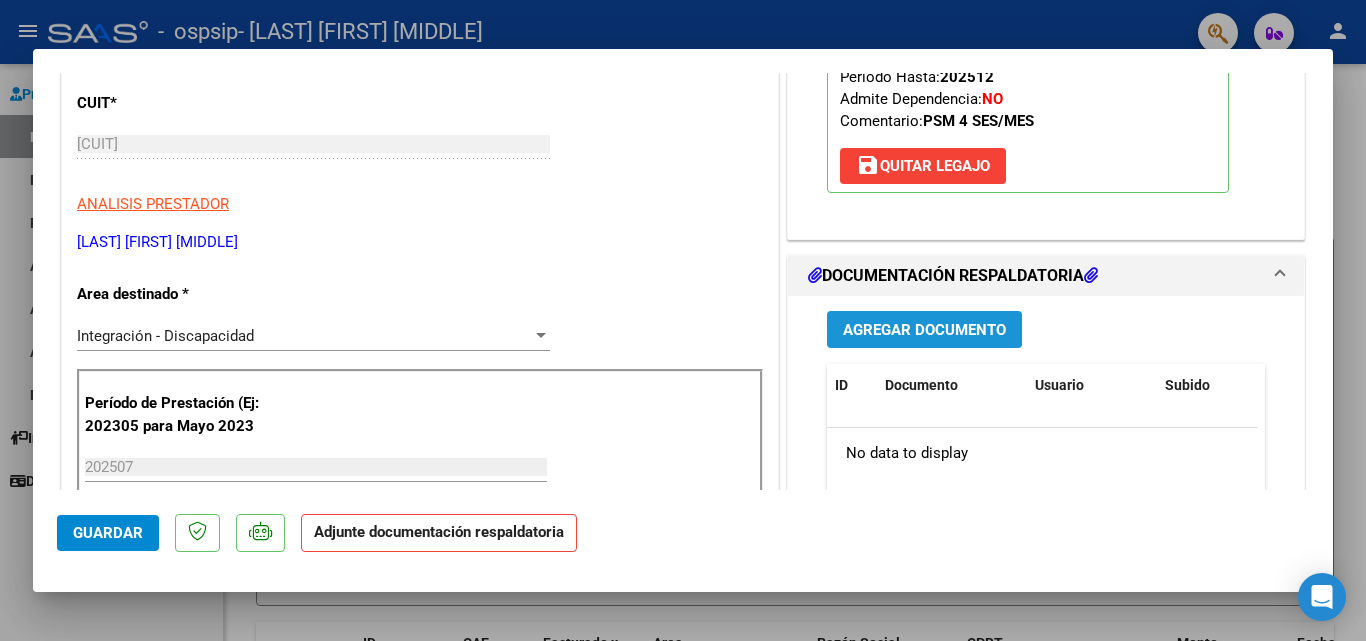 click on "Agregar Documento" at bounding box center [924, 330] 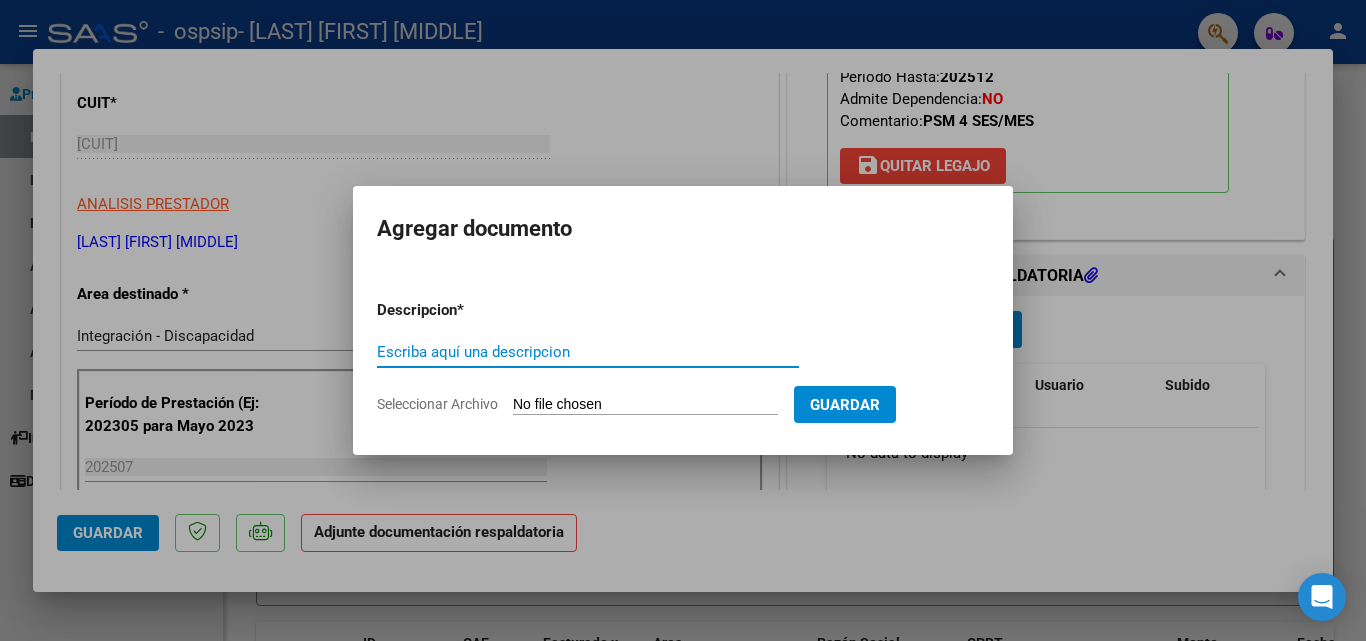 click on "Escriba aquí una descripcion" at bounding box center (588, 352) 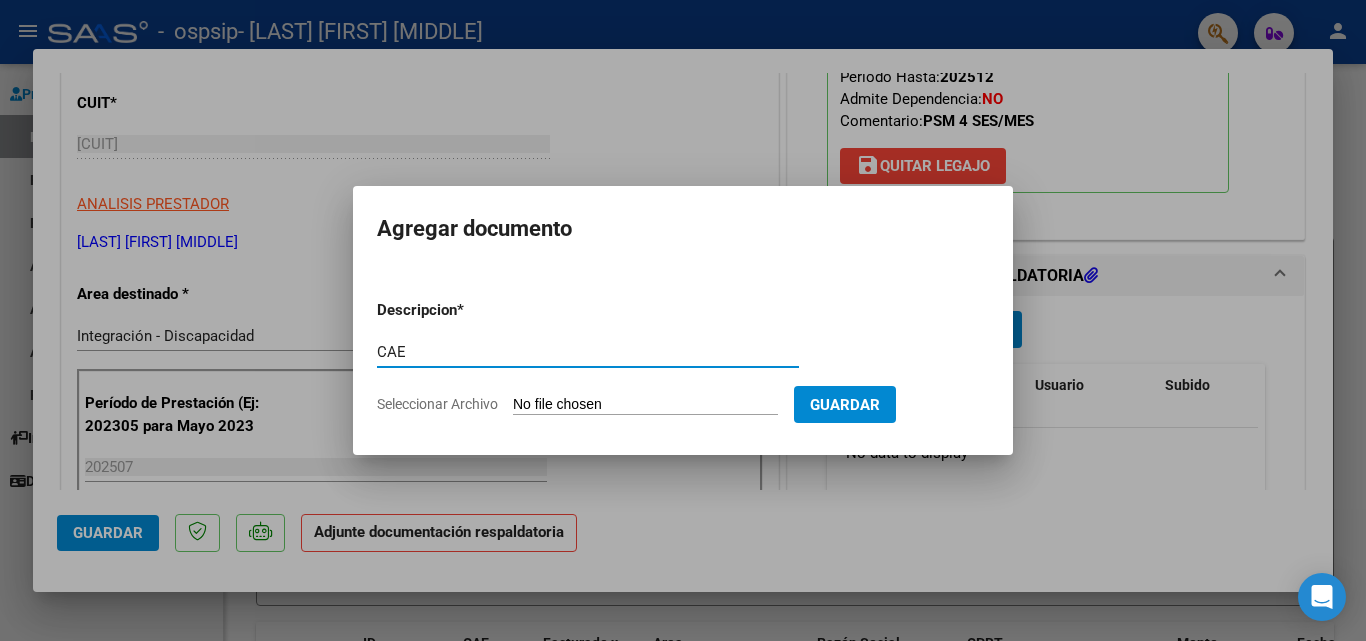 type on "CAE" 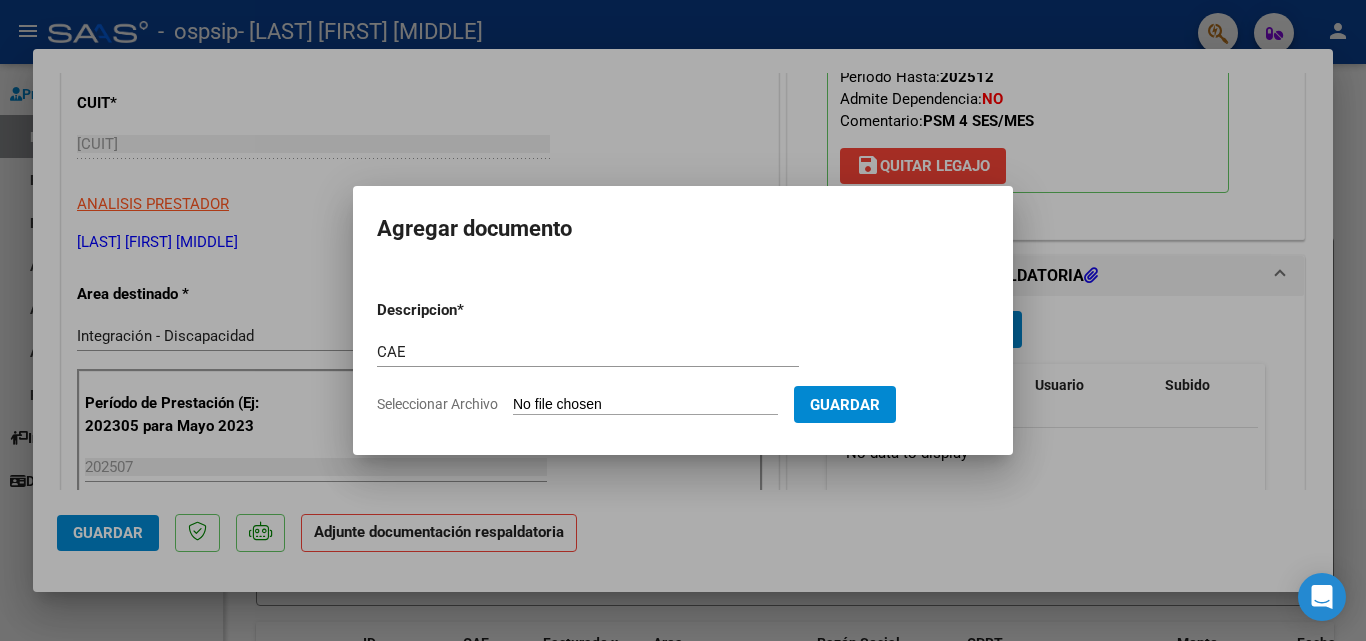 click on "Seleccionar Archivo" at bounding box center [645, 405] 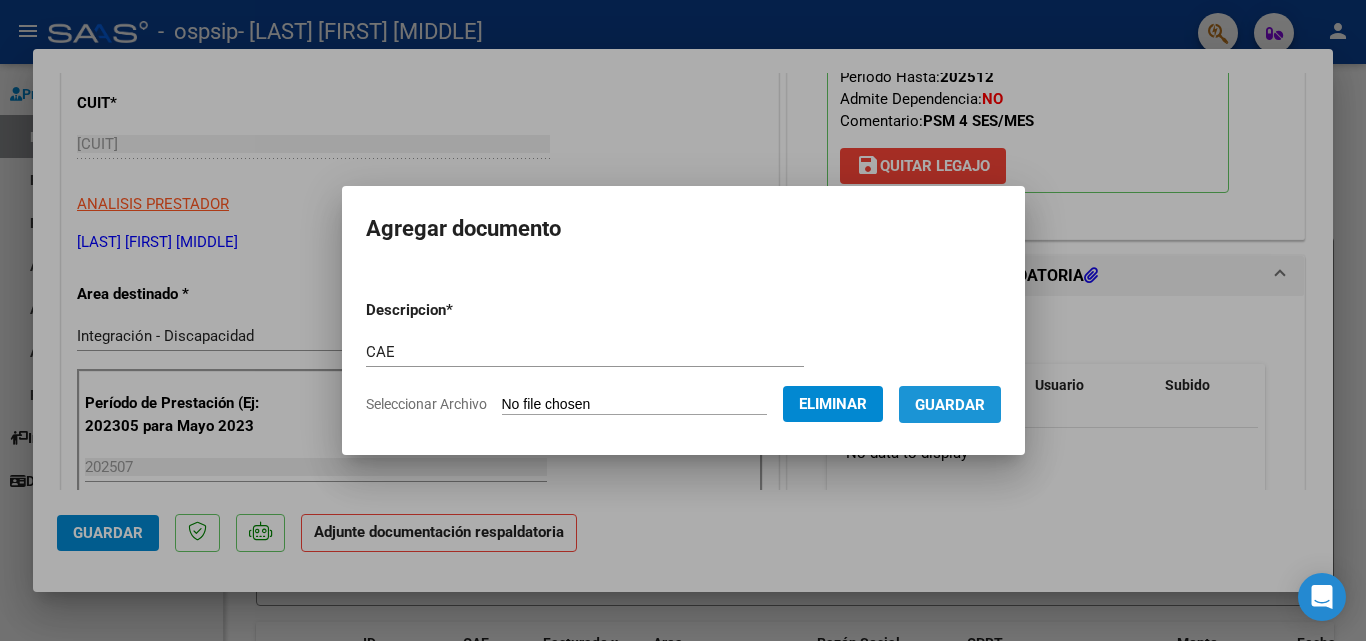 click on "Guardar" at bounding box center (950, 405) 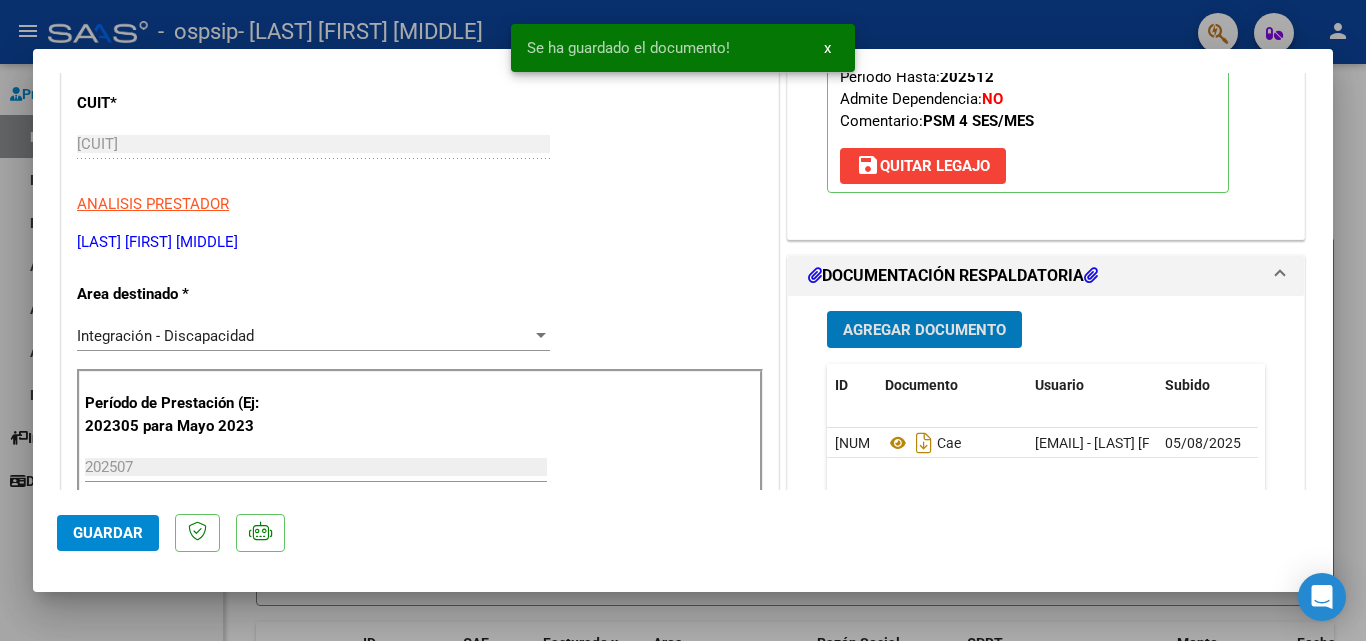 click on "Agregar Documento" at bounding box center (924, 330) 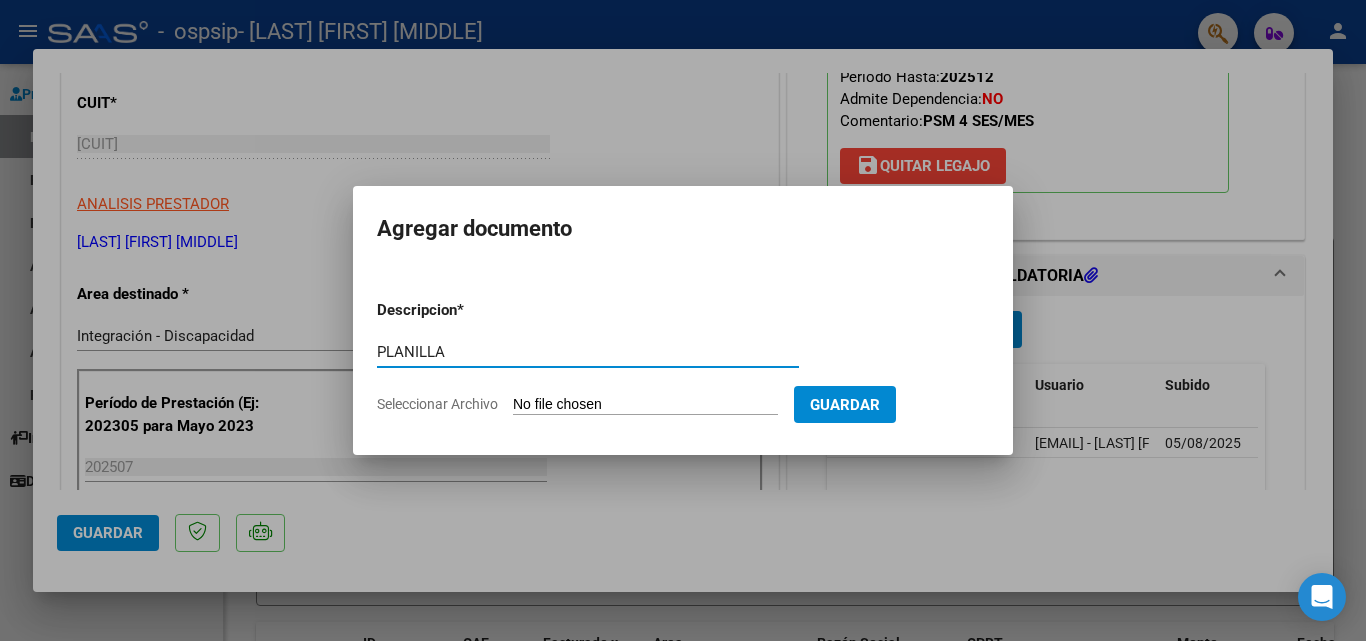 type on "PLANILLA" 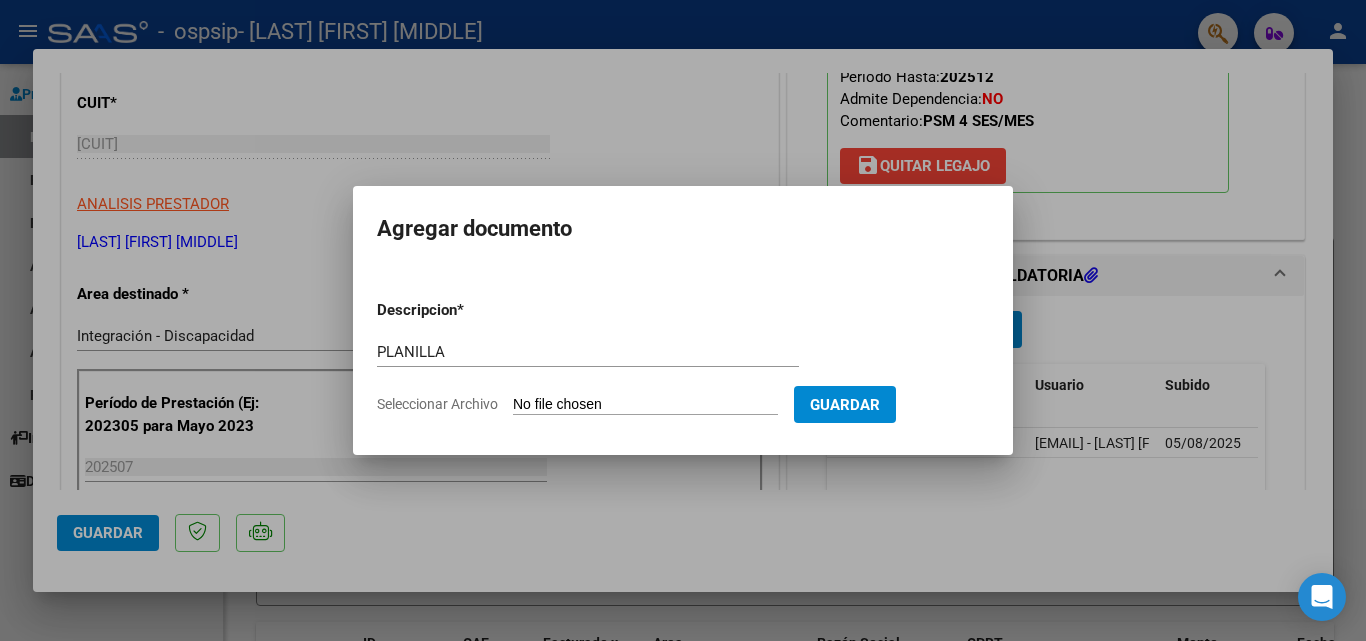 click on "Seleccionar Archivo" at bounding box center [645, 405] 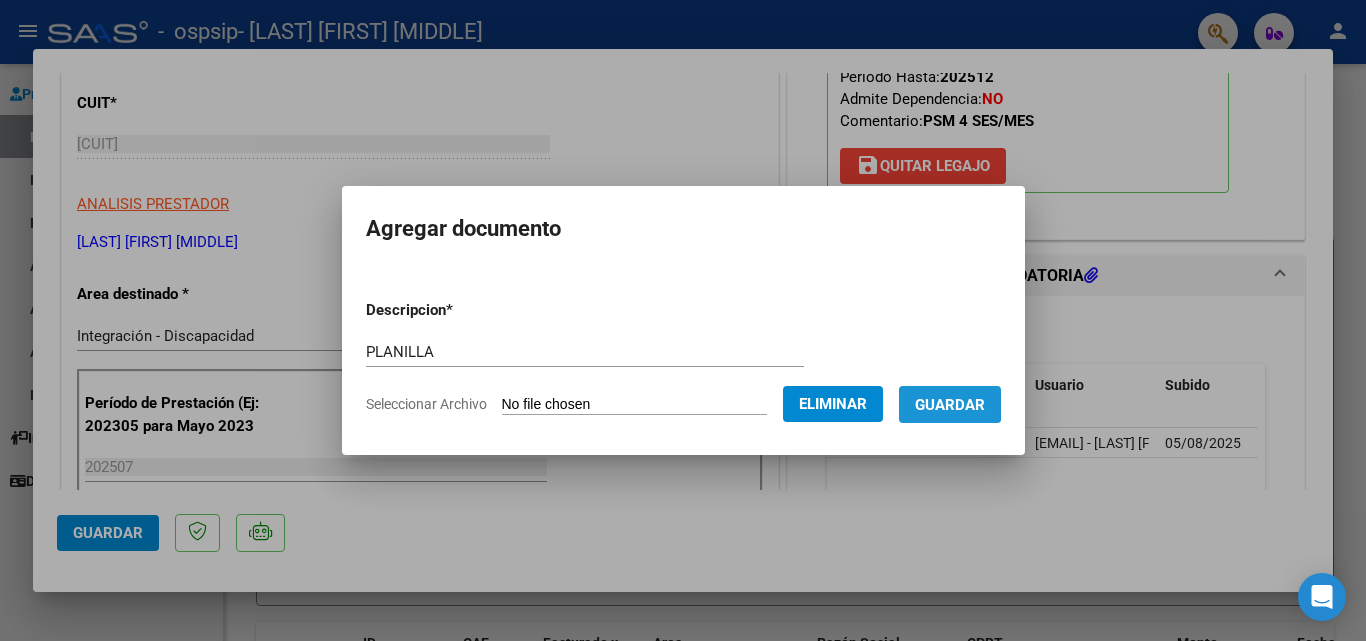 click on "Guardar" at bounding box center [950, 405] 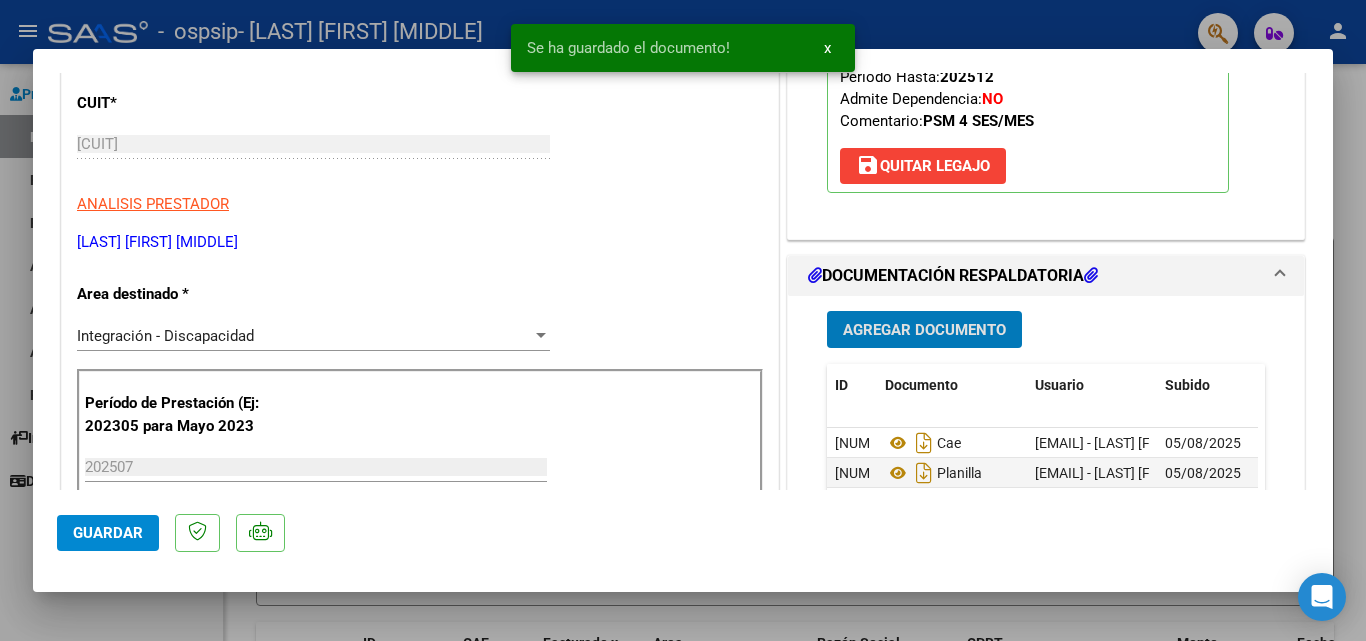 click on "Agregar Documento" at bounding box center [924, 330] 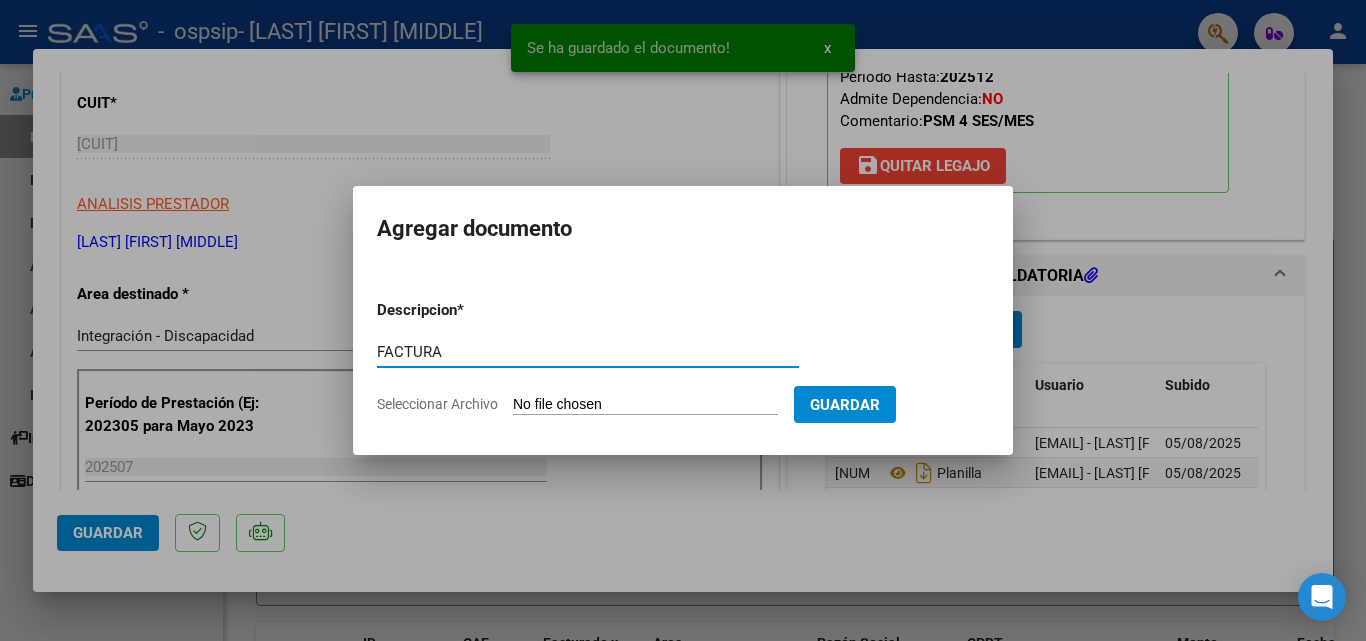 type on "FACTURA" 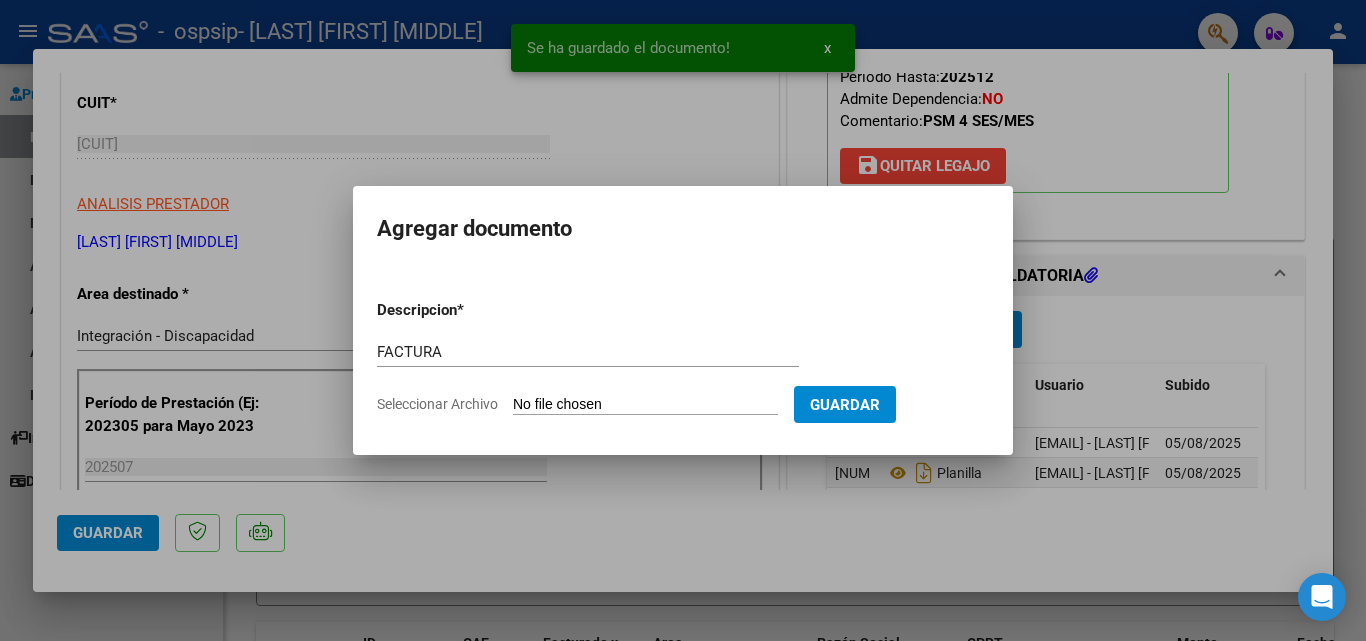 click on "Seleccionar Archivo" at bounding box center [645, 405] 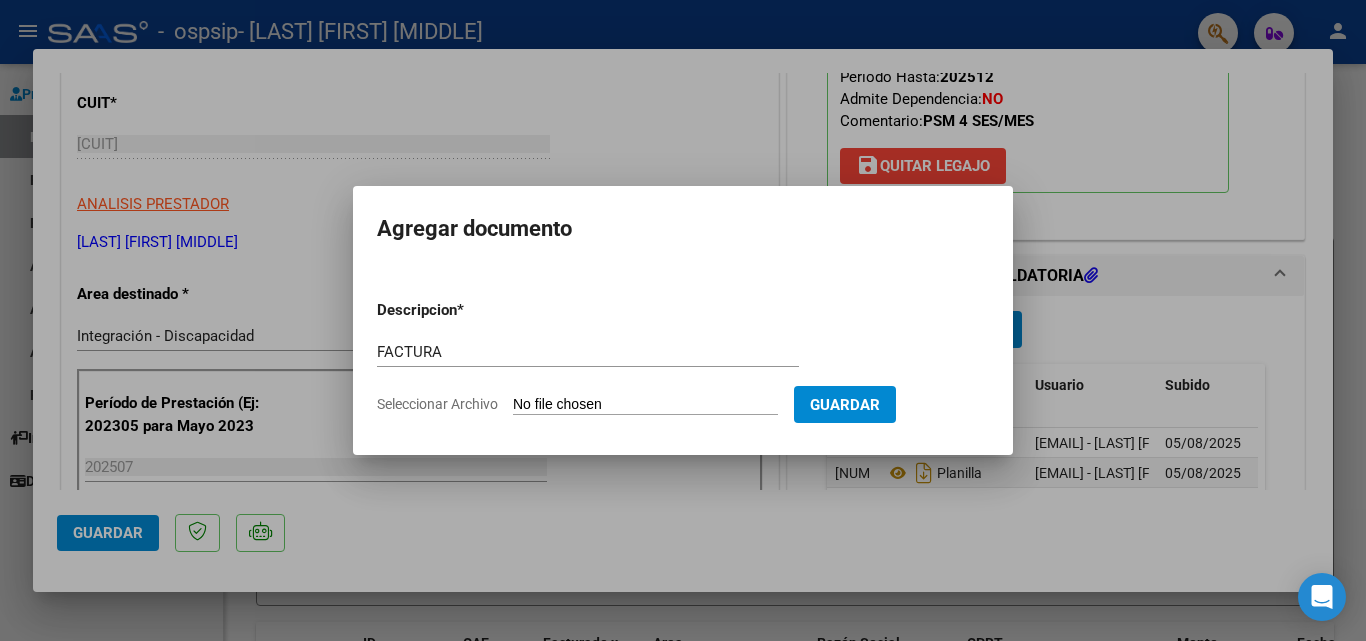 type on "C:\fakepath\FACT-JULIO-LUVIBEN.pdf" 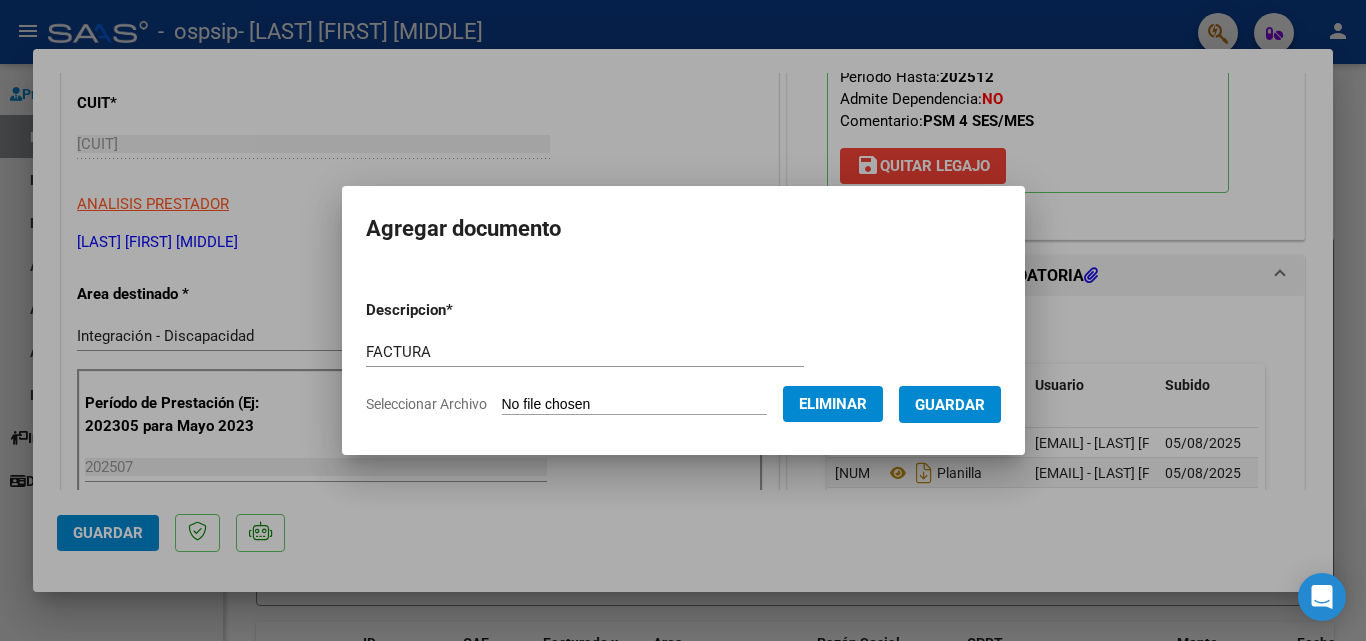 click on "Guardar" at bounding box center [950, 405] 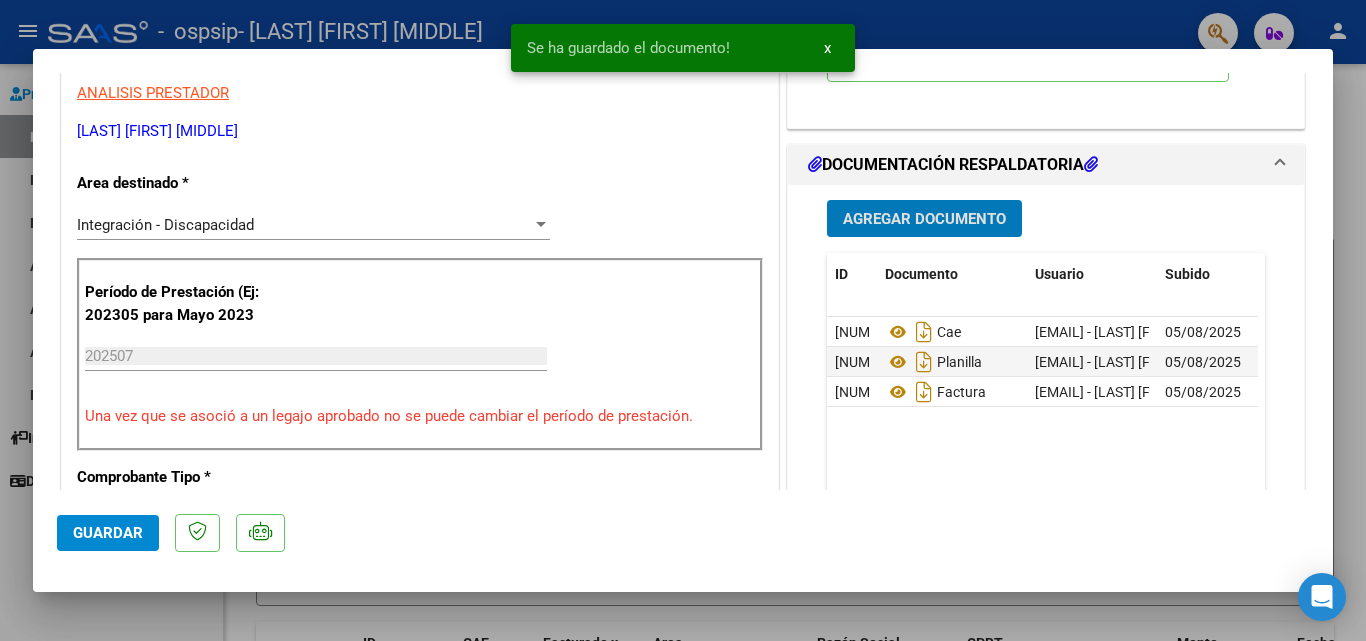 scroll, scrollTop: 400, scrollLeft: 0, axis: vertical 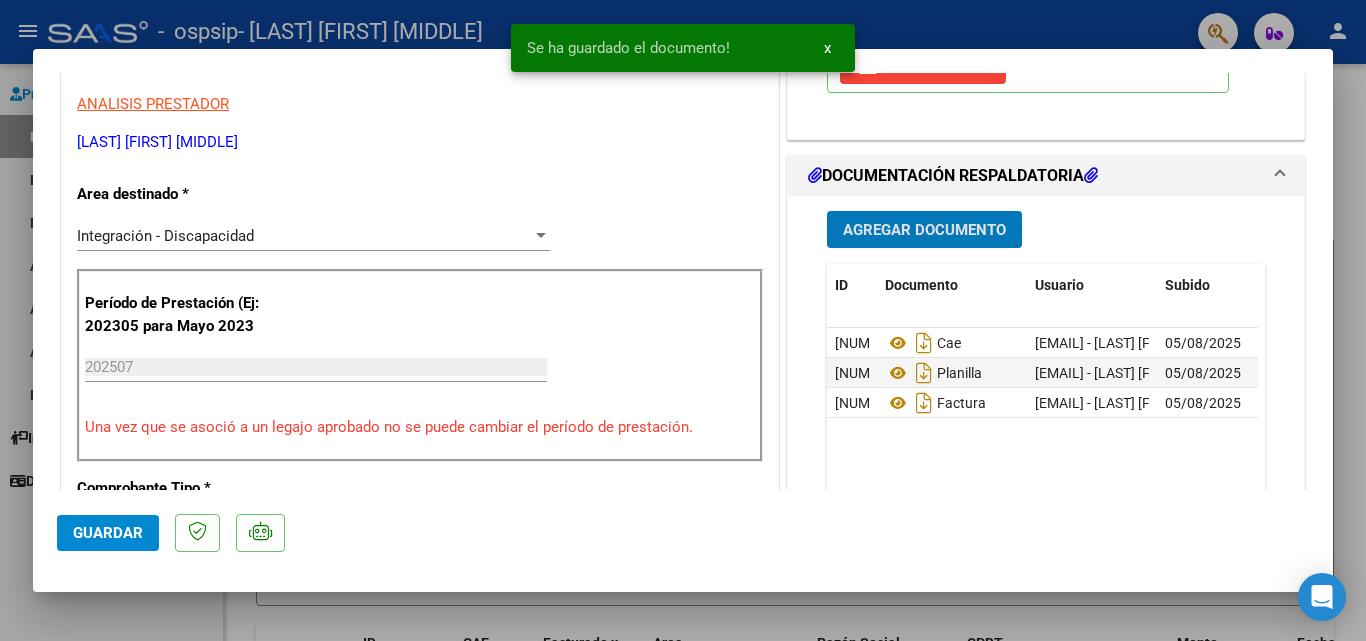 click on "Agregar Documento" at bounding box center [924, 229] 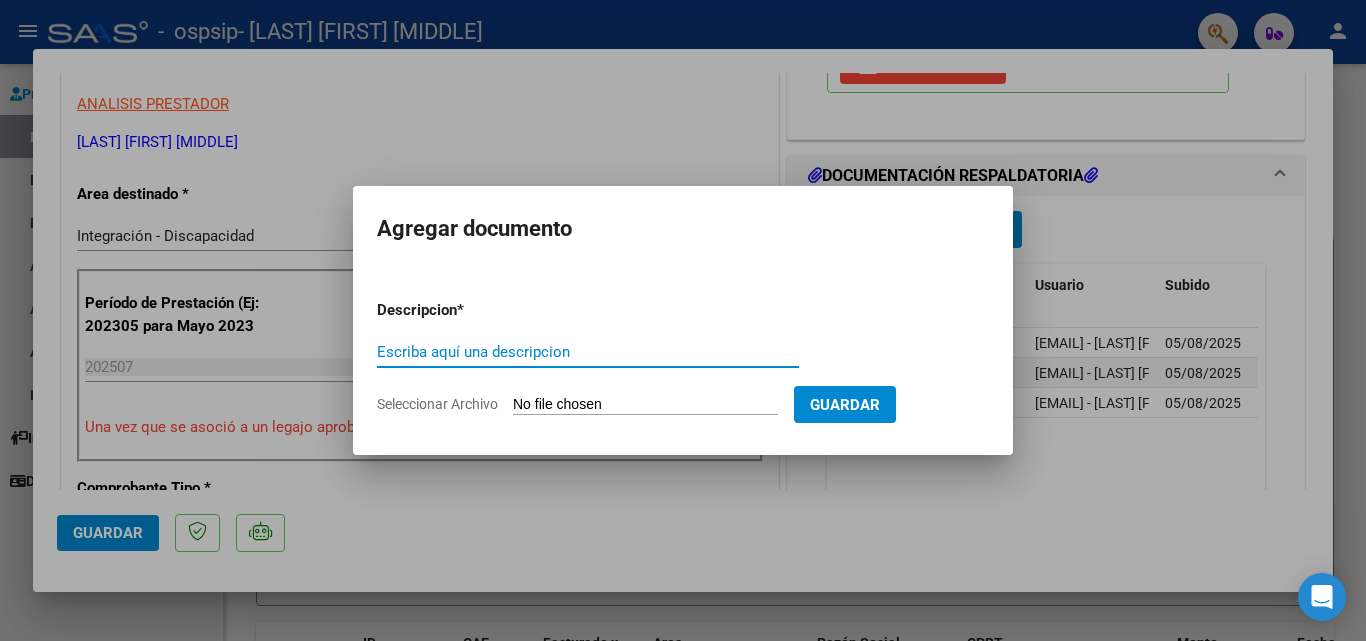 click on "Escriba aquí una descripcion" at bounding box center (588, 352) 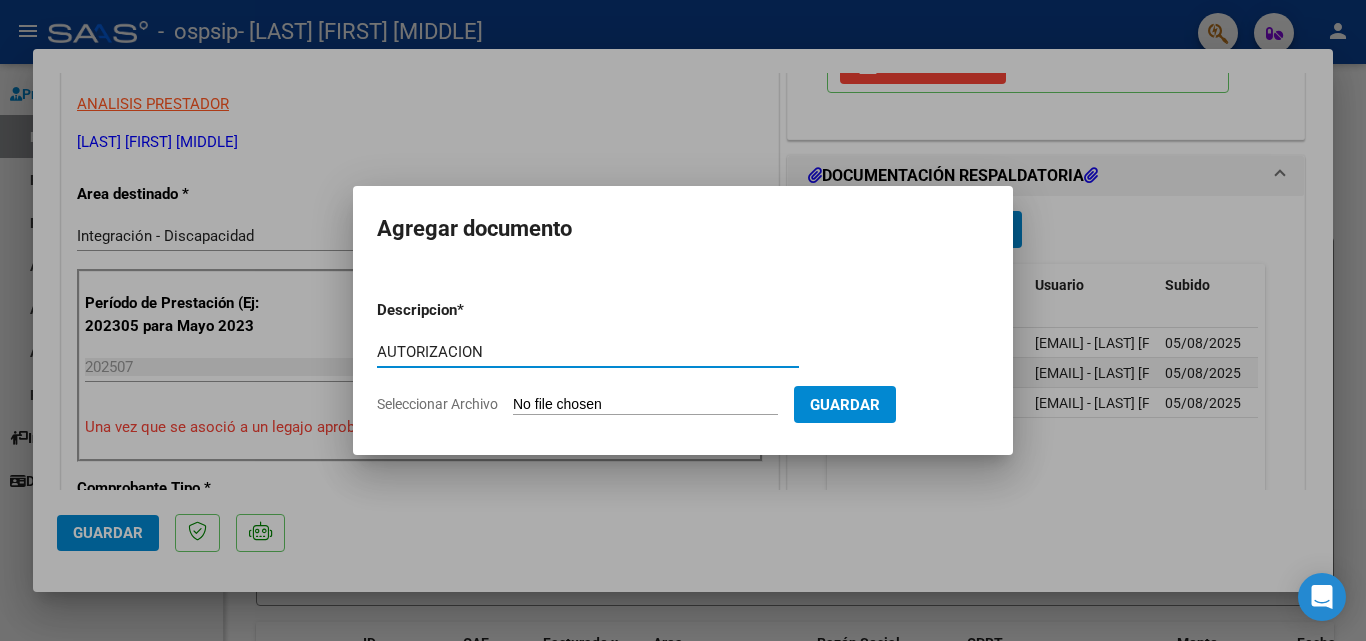 type on "AUTORIZACION" 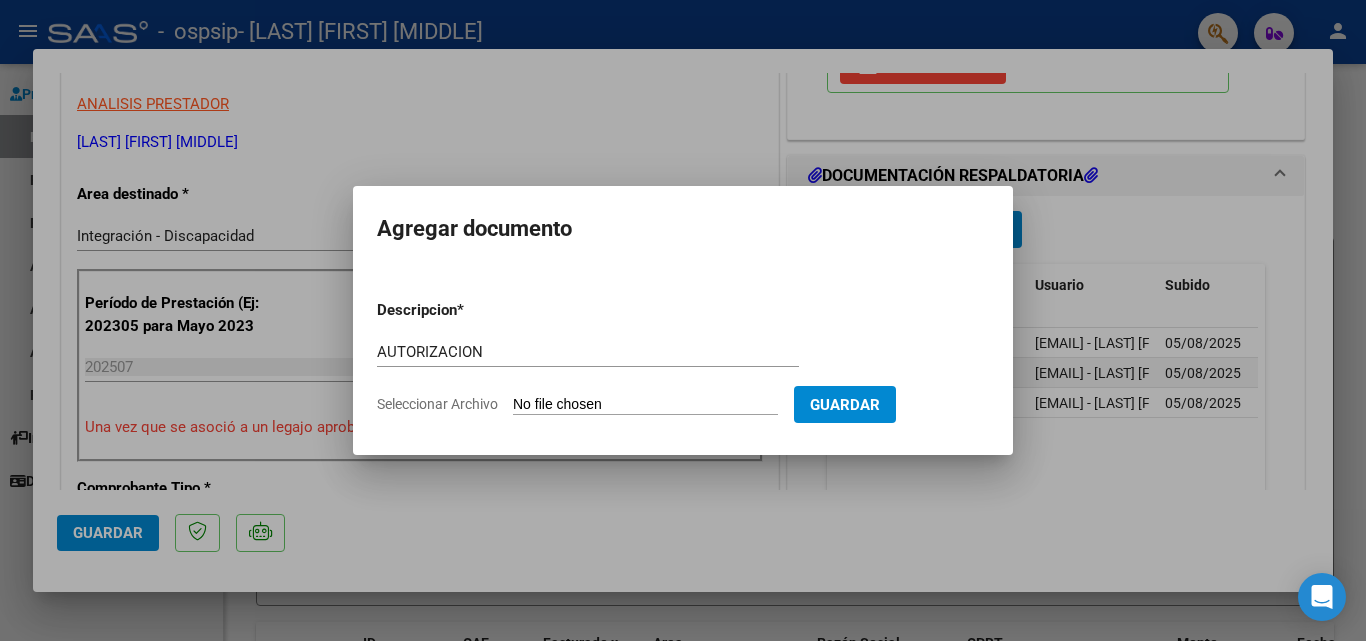 click on "Seleccionar Archivo" at bounding box center (645, 405) 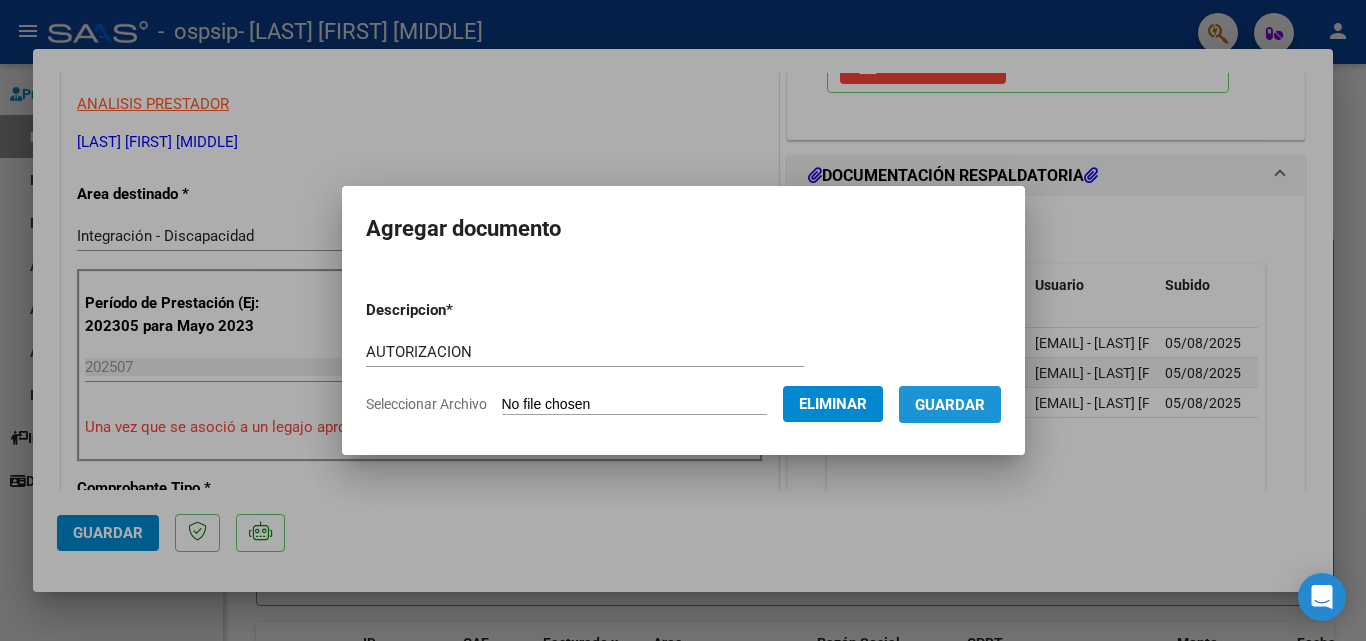 click on "Guardar" at bounding box center (950, 405) 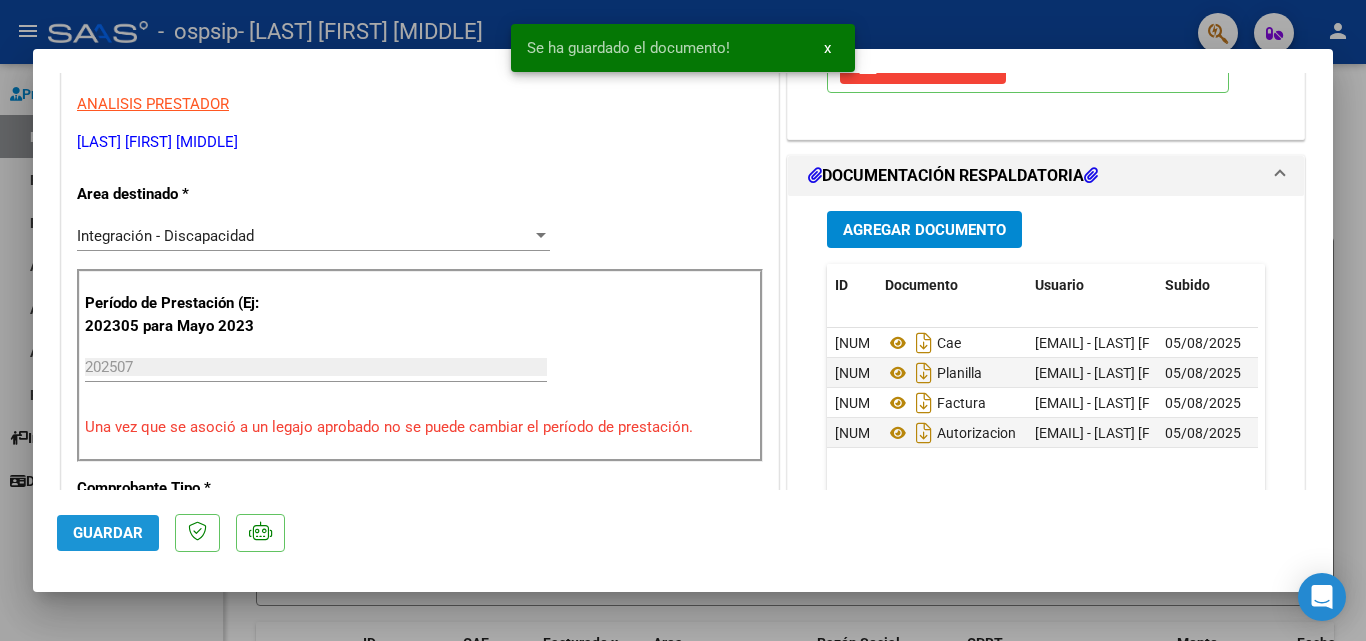 click on "Guardar" 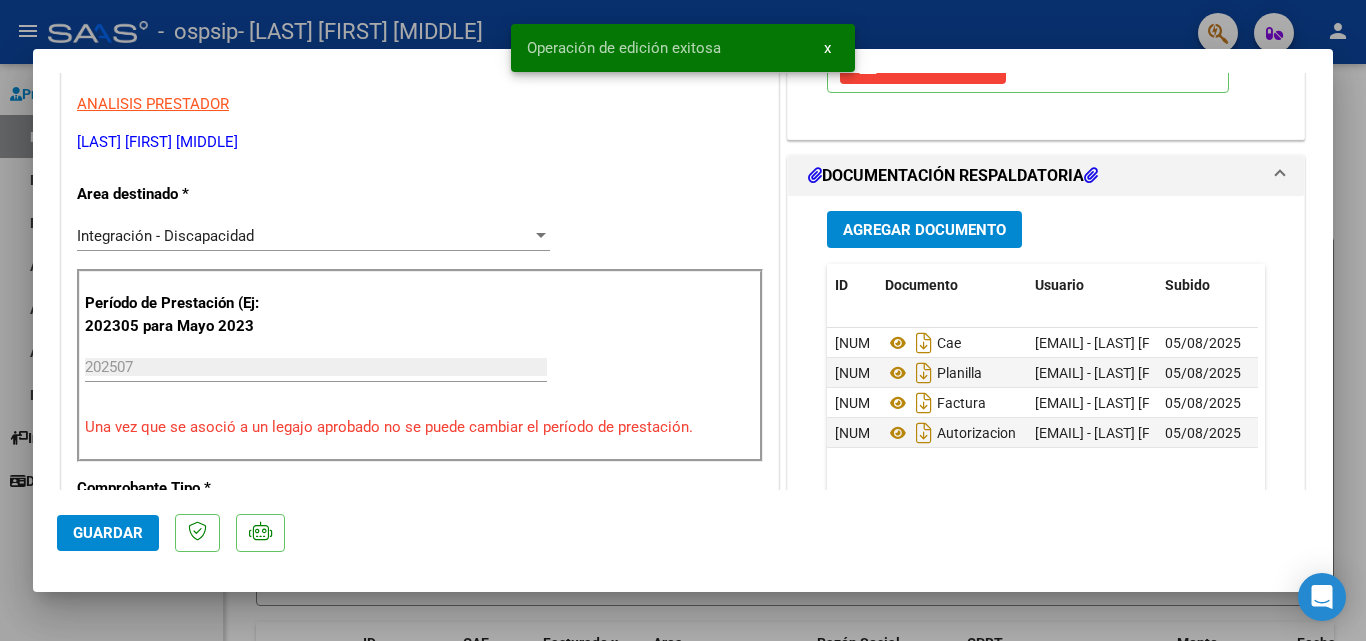 click on "x" at bounding box center [827, 48] 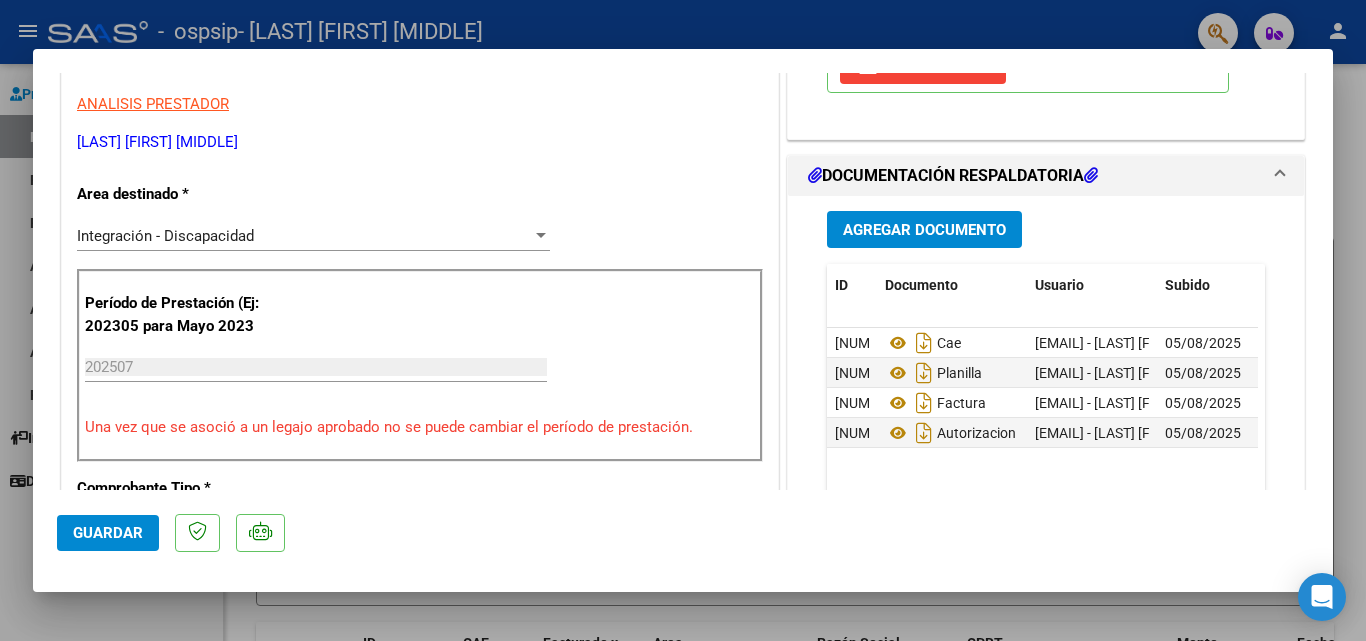 click at bounding box center [683, 320] 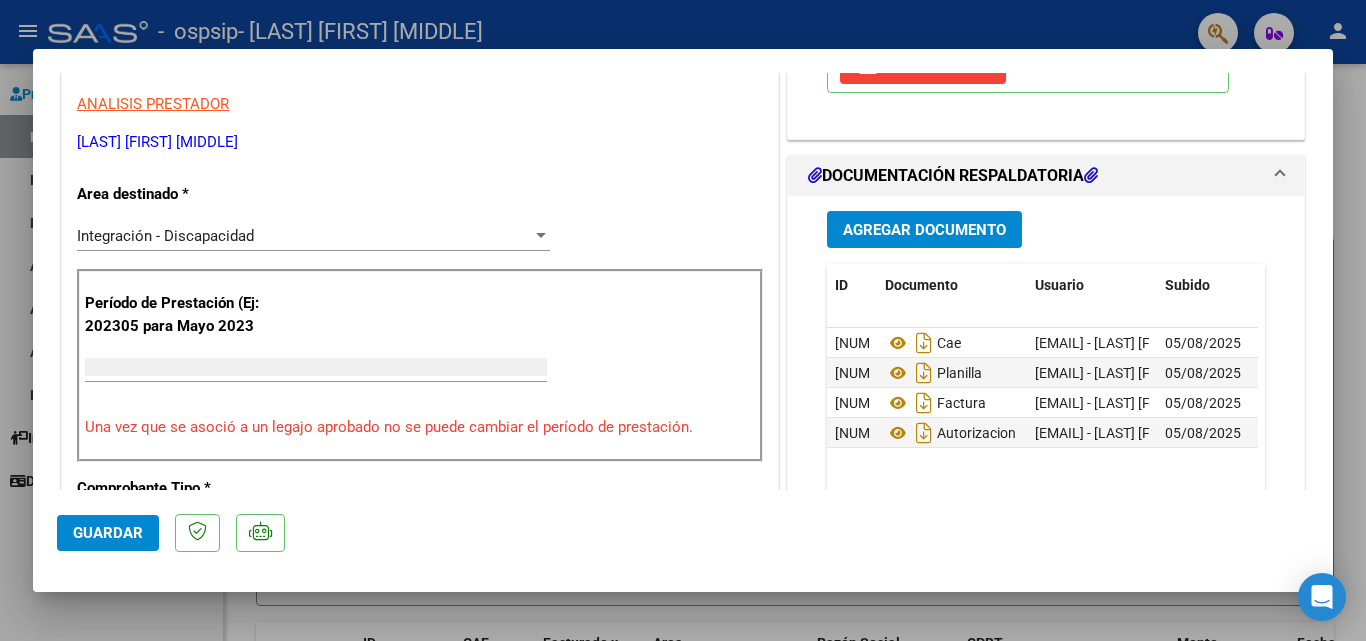 scroll, scrollTop: 0, scrollLeft: 0, axis: both 